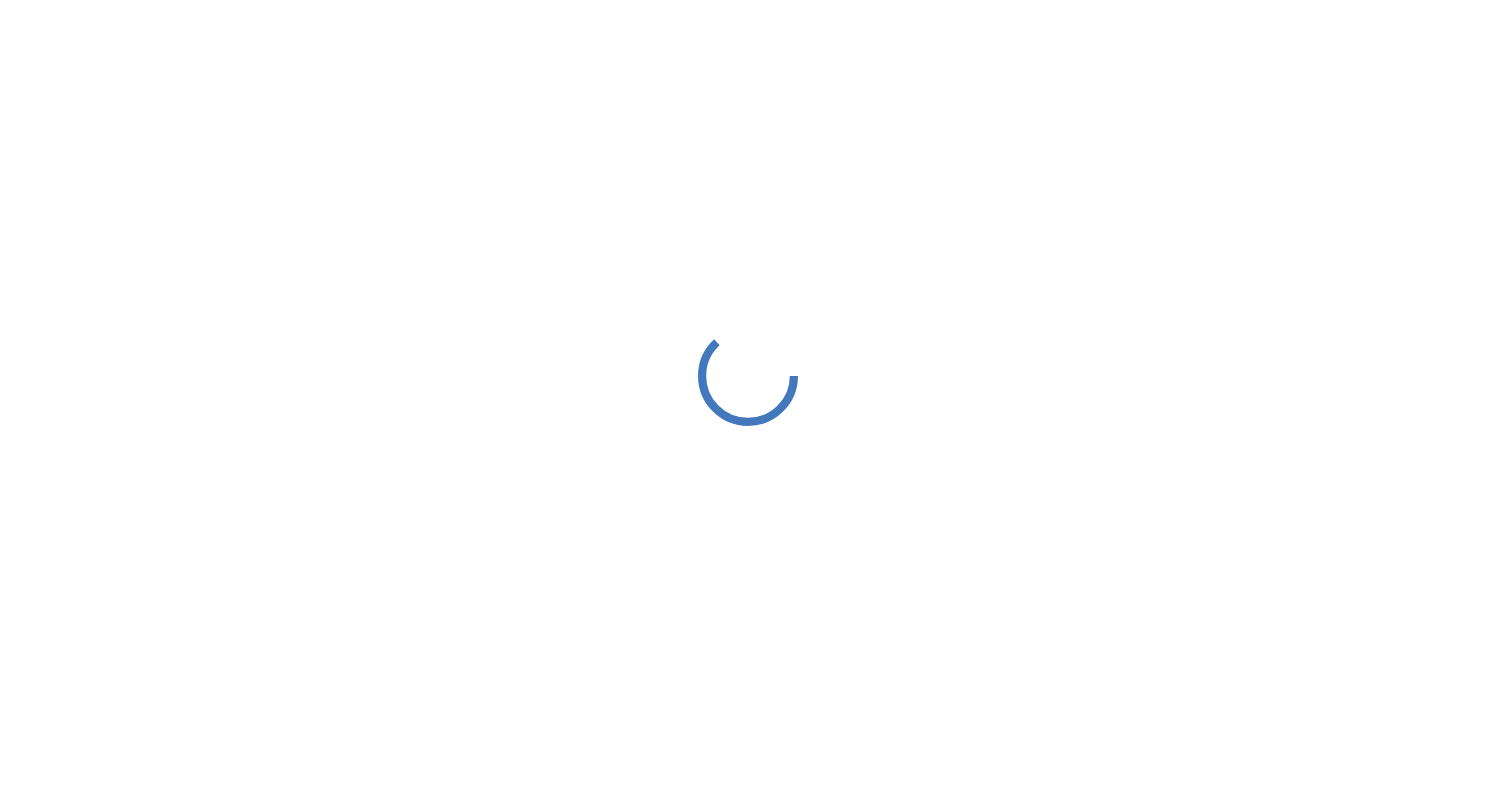 scroll, scrollTop: 0, scrollLeft: 0, axis: both 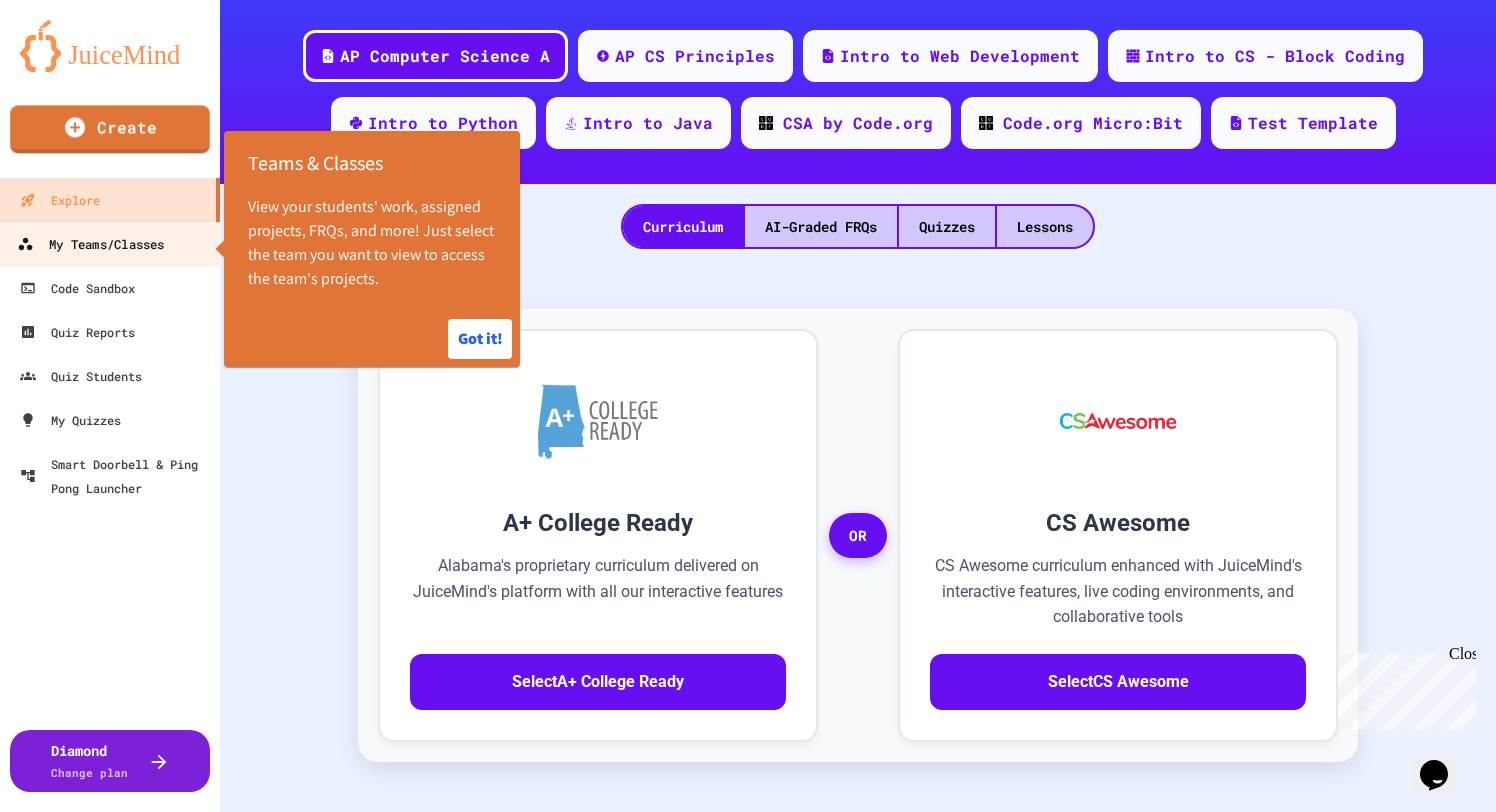click on "My Teams/Classes" at bounding box center [90, 244] 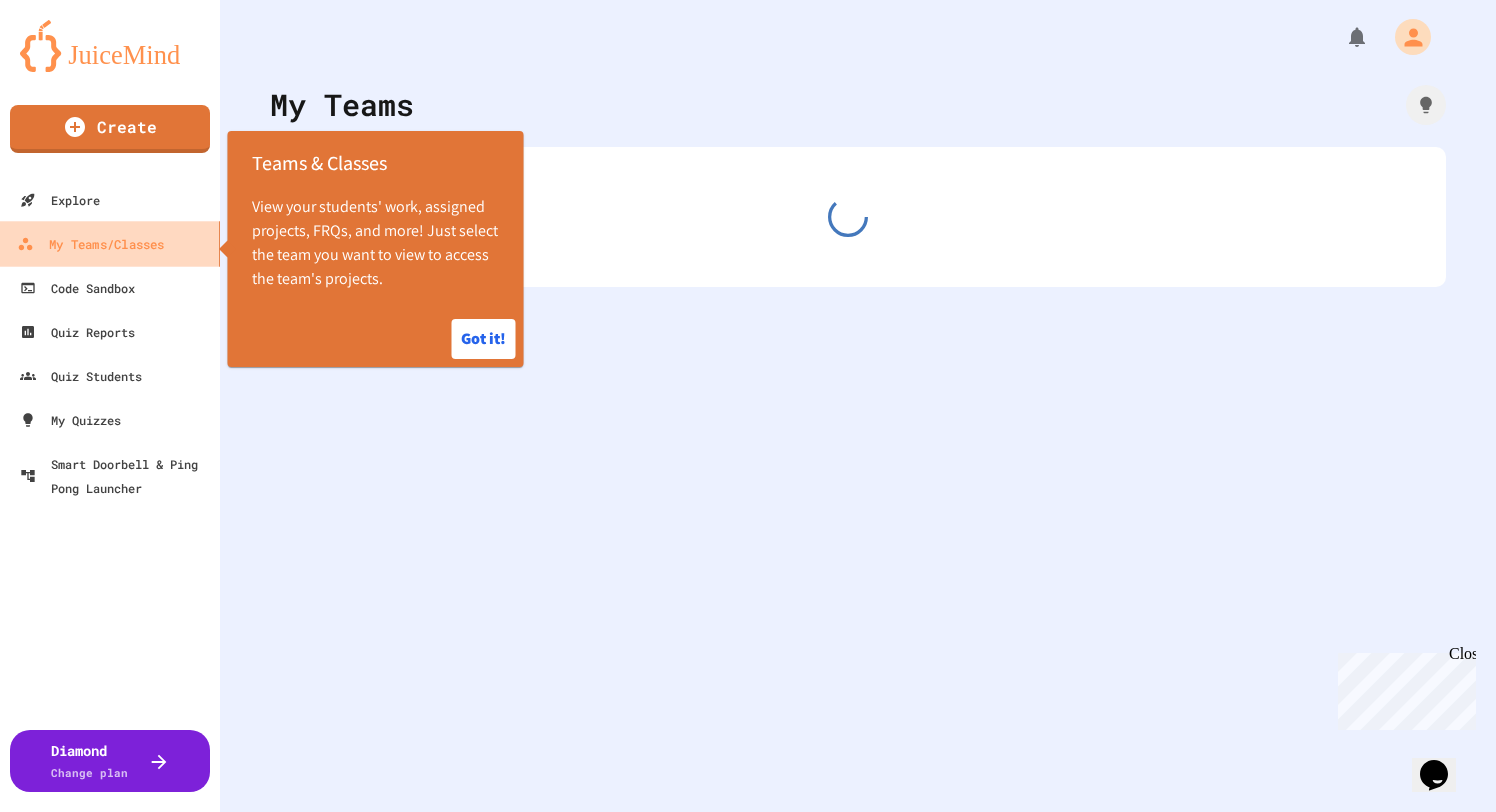 scroll, scrollTop: 0, scrollLeft: 0, axis: both 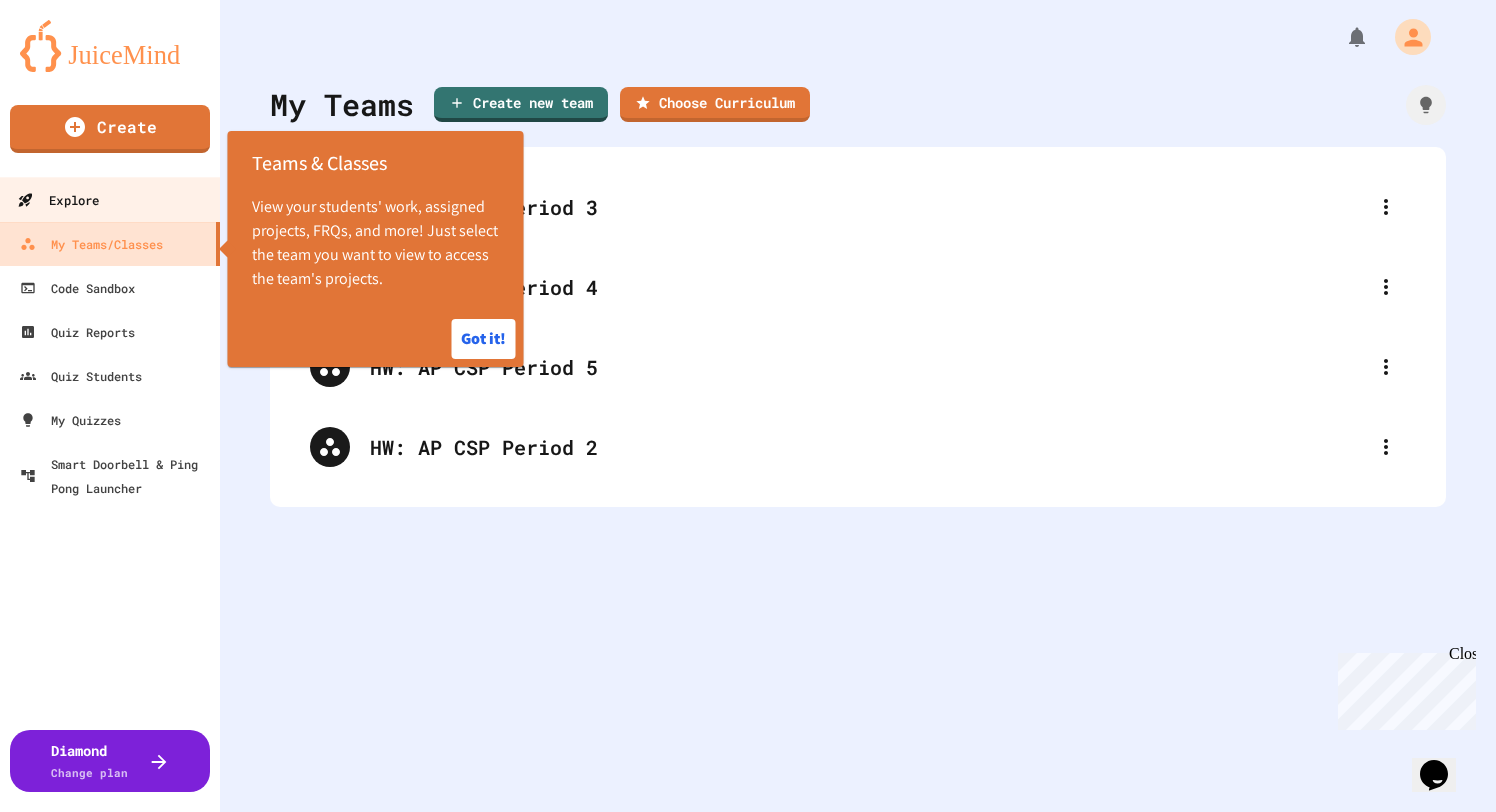click on "Explore" at bounding box center (58, 200) 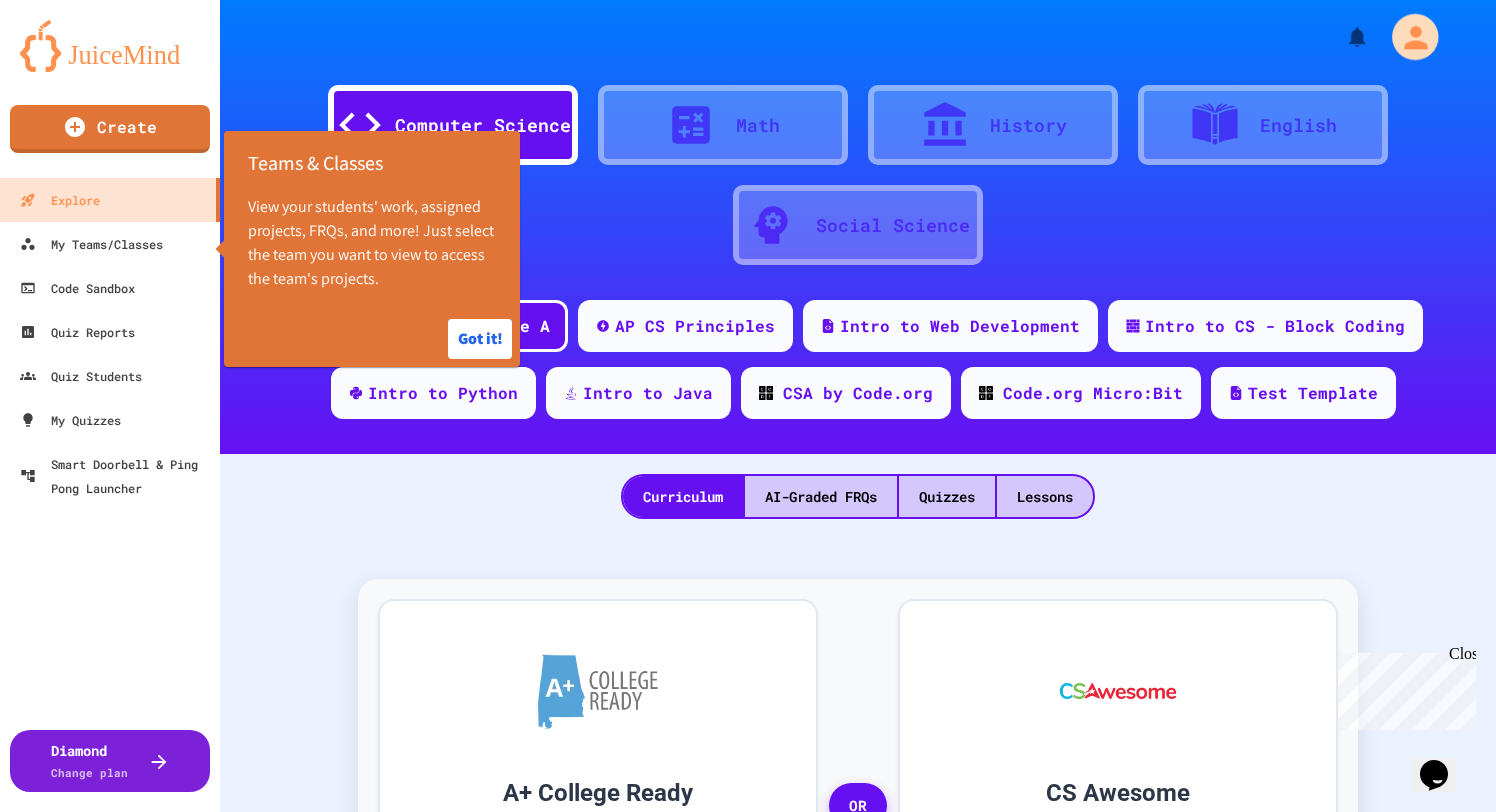 click 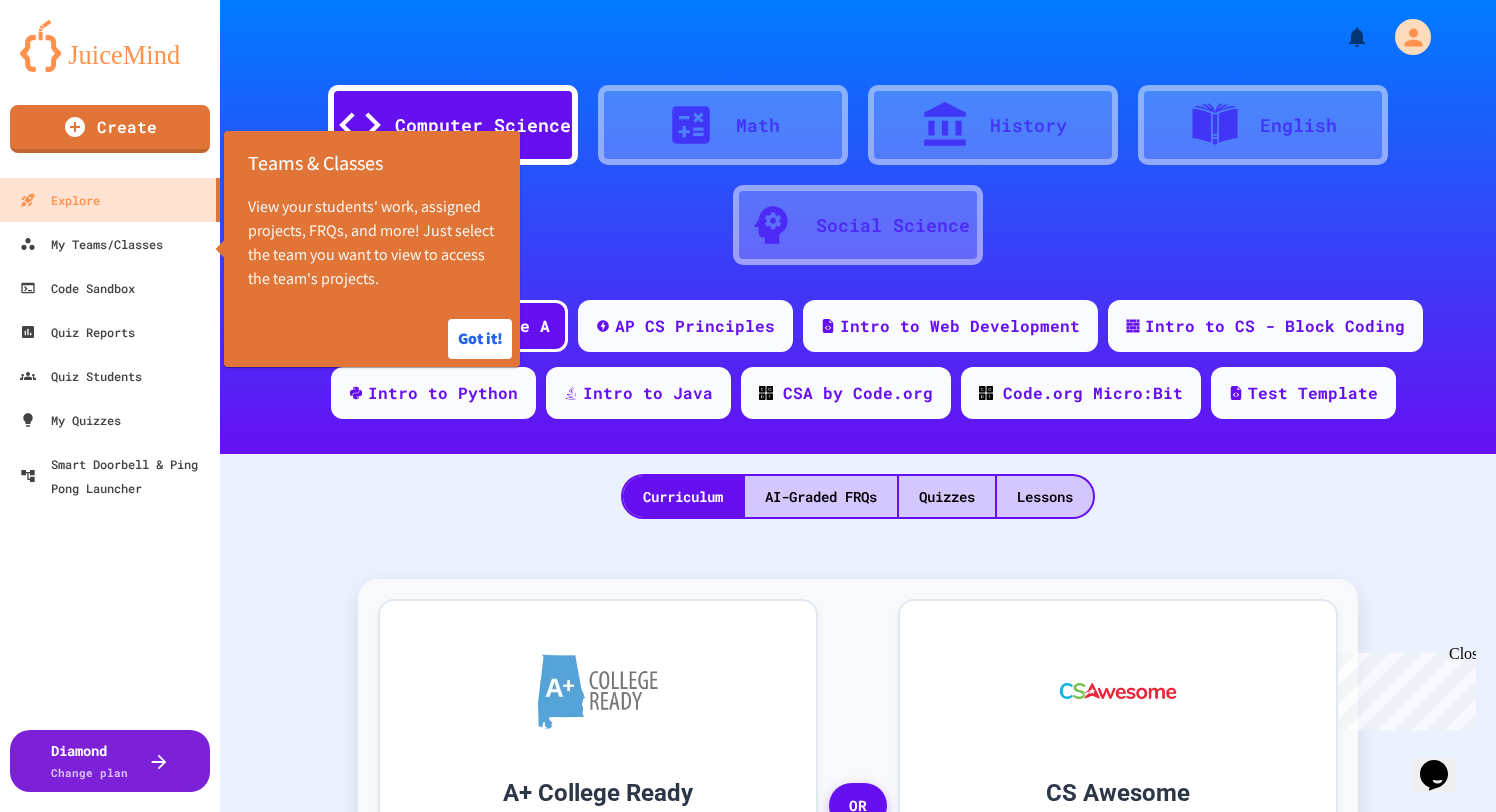 click on "Settings" at bounding box center [758, 2017] 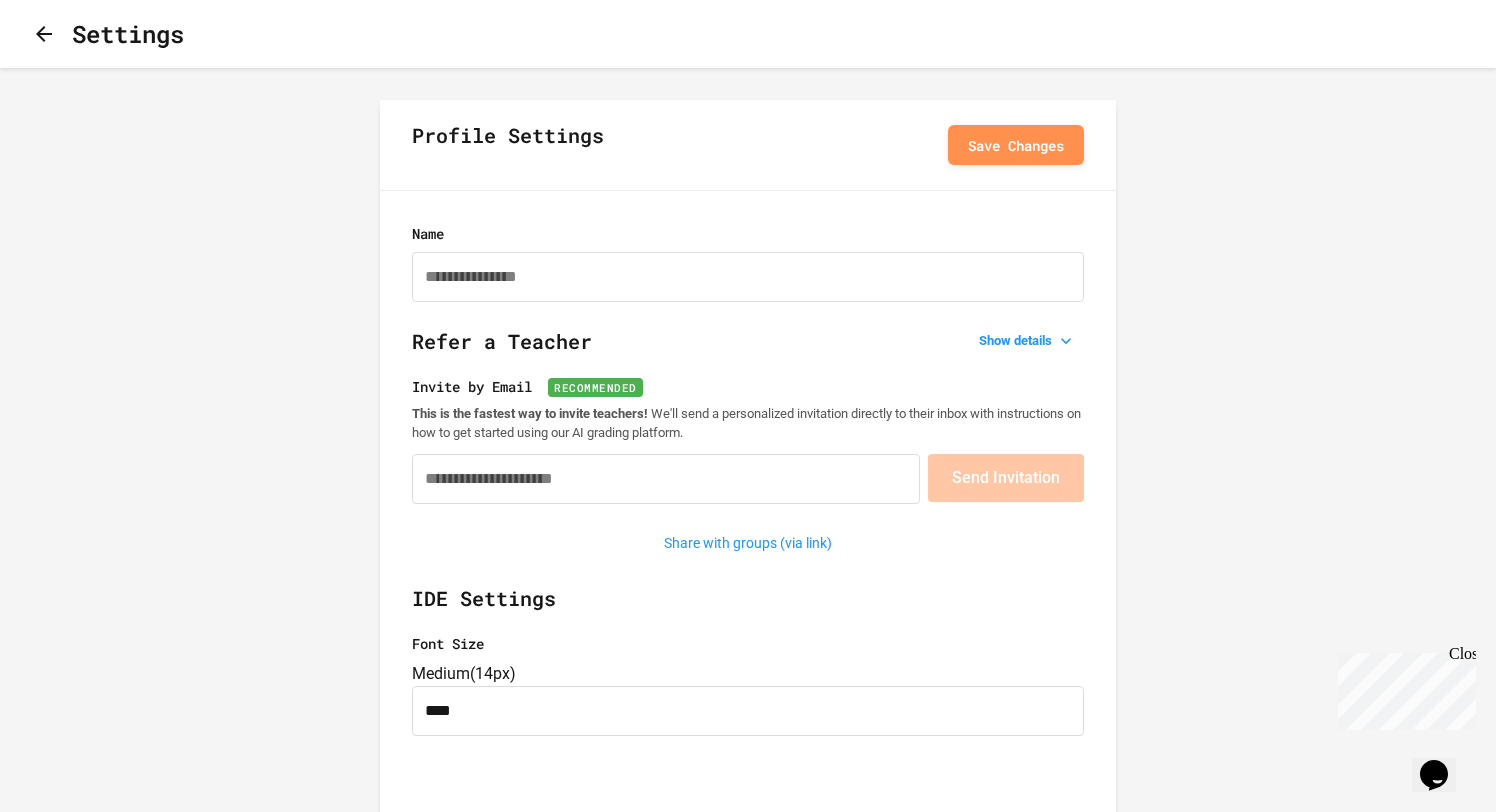 type 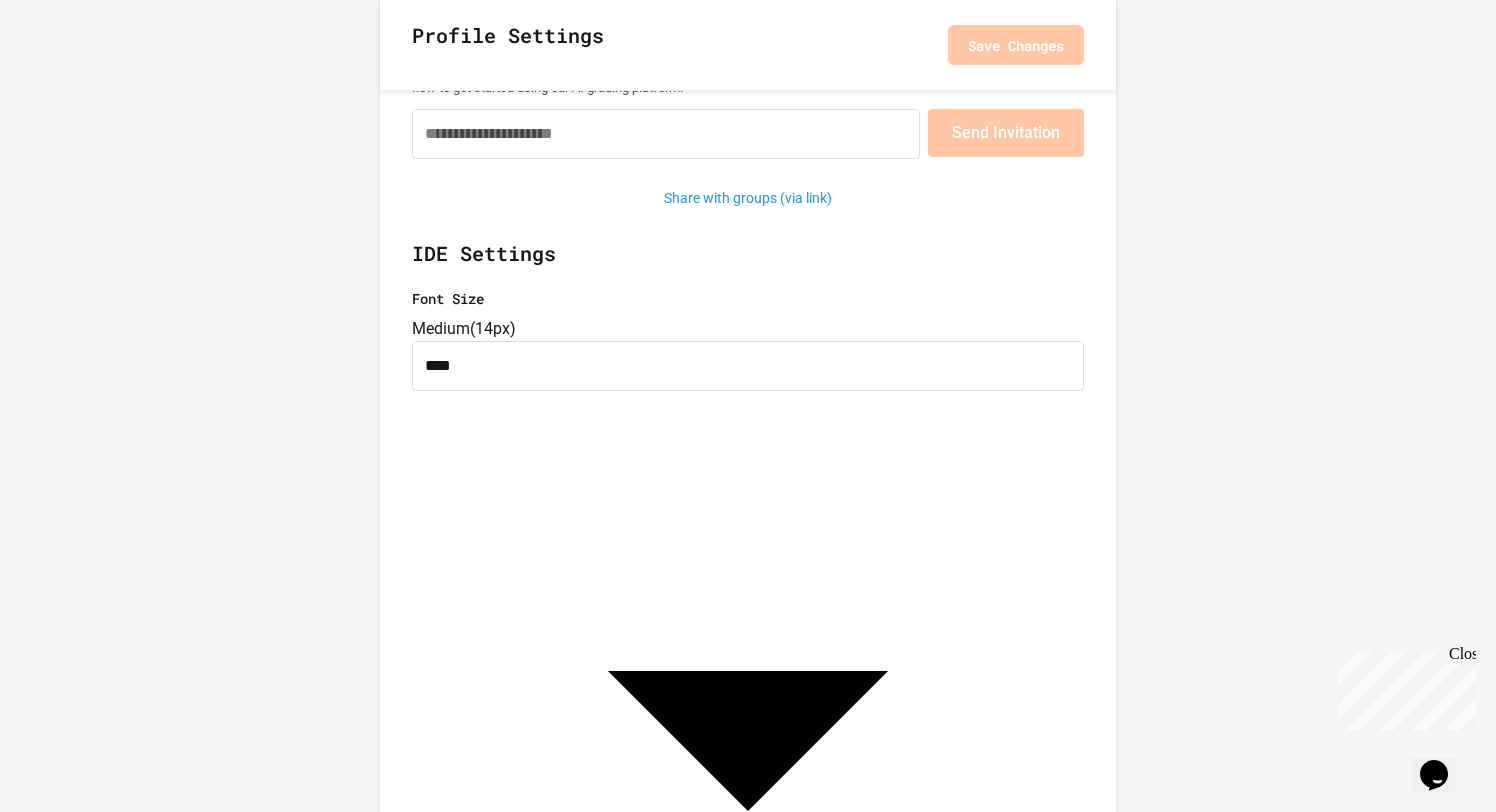scroll, scrollTop: 0, scrollLeft: 0, axis: both 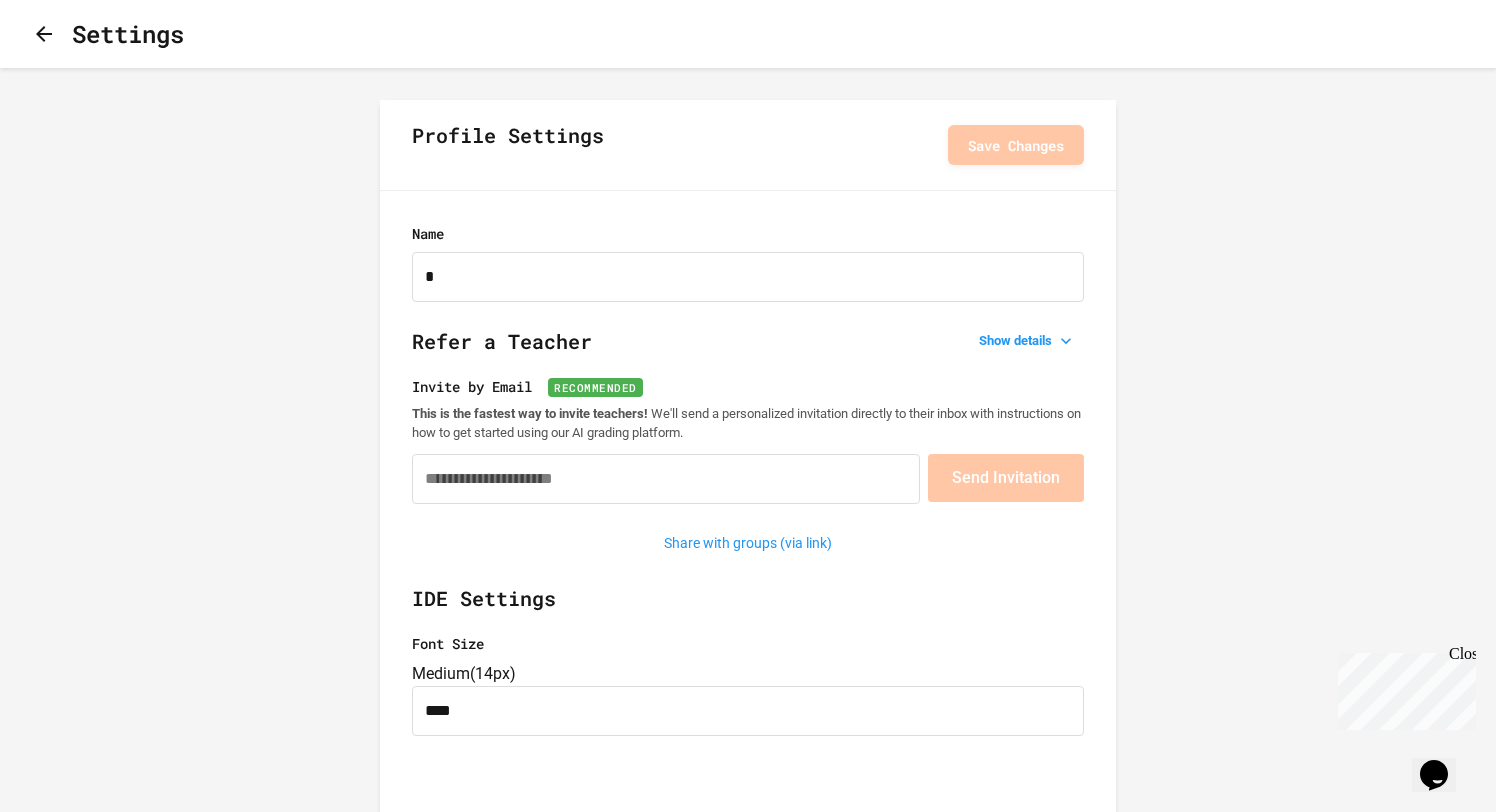 click 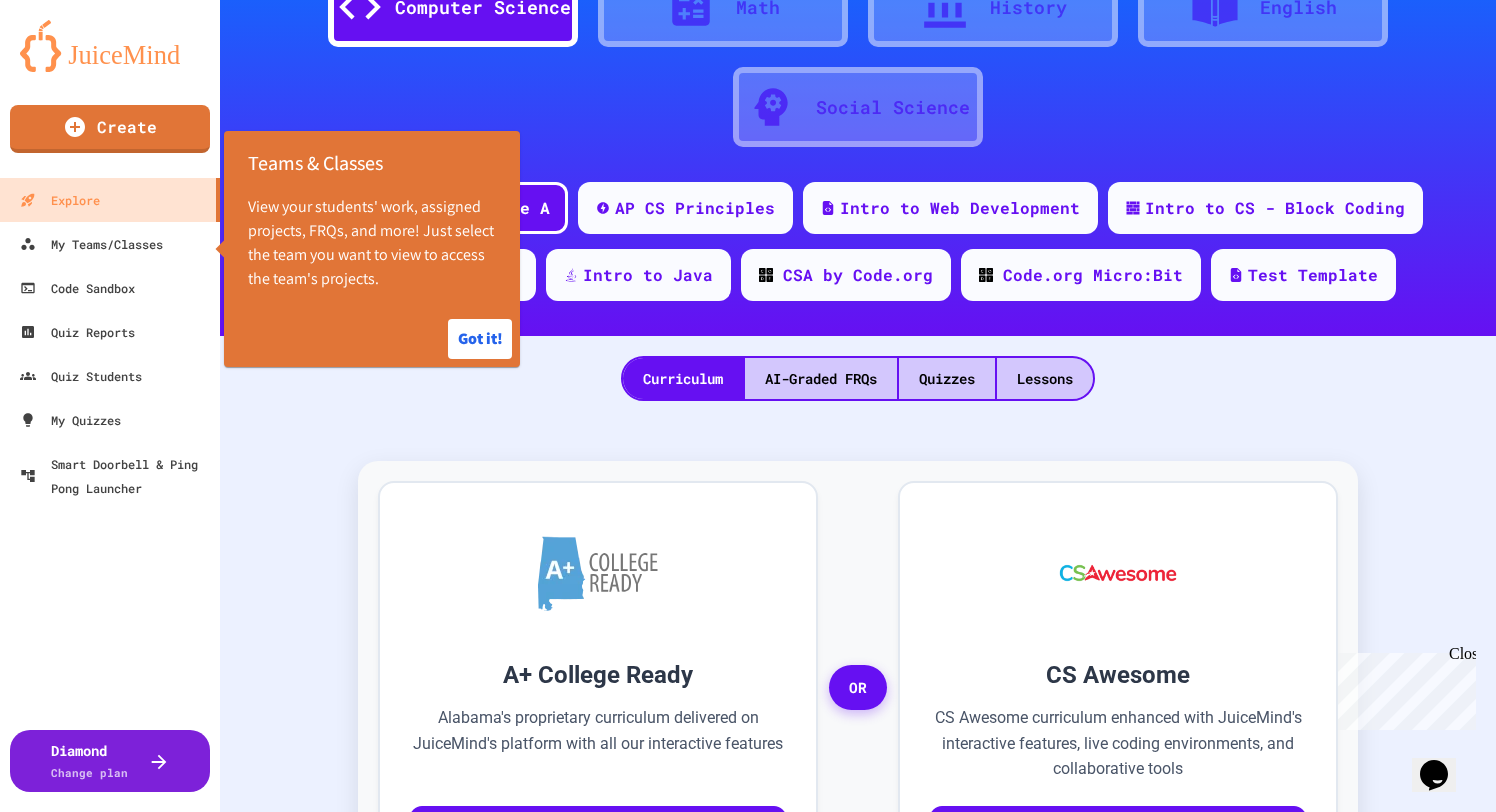 scroll, scrollTop: 193, scrollLeft: 0, axis: vertical 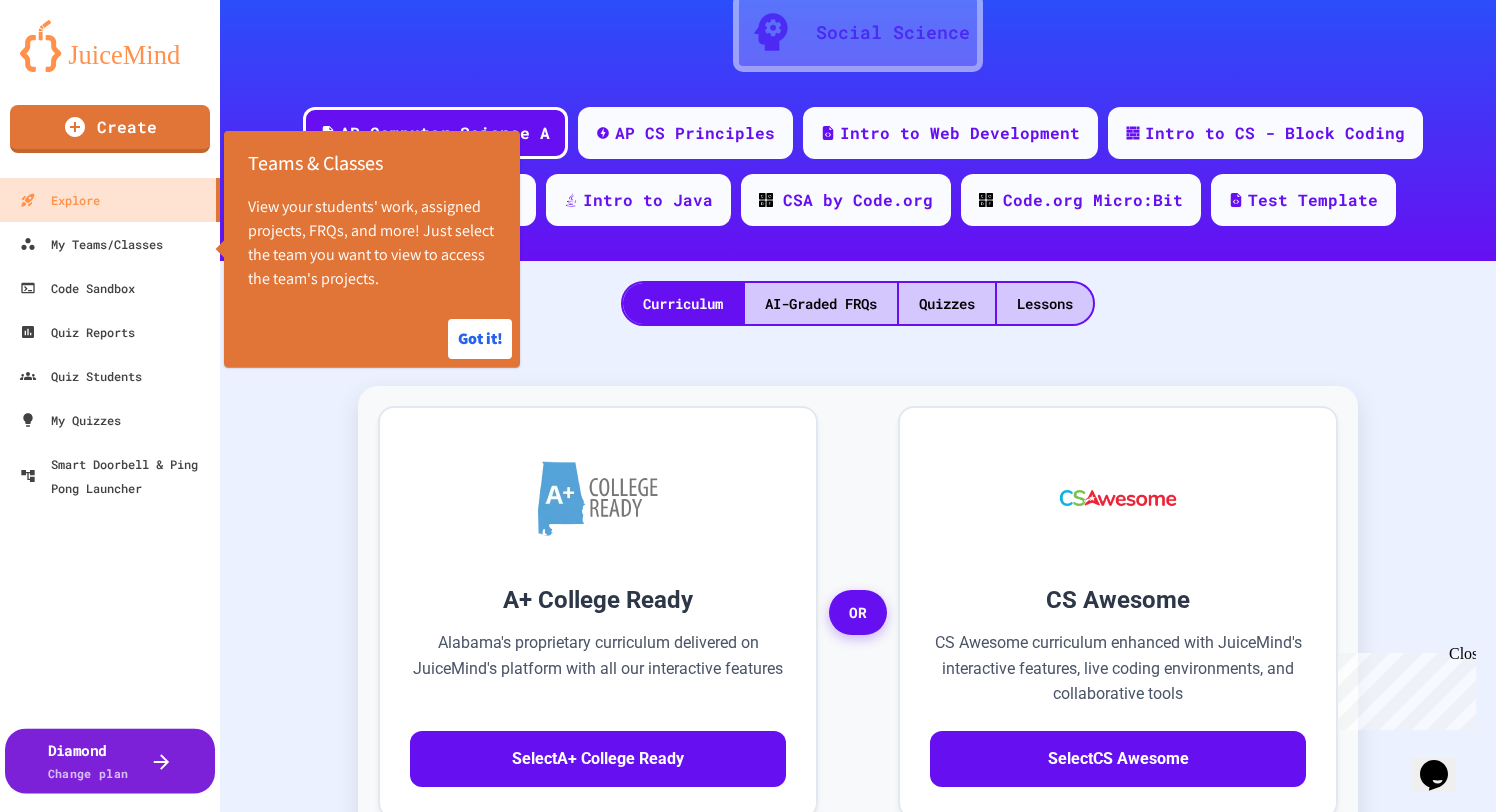 click 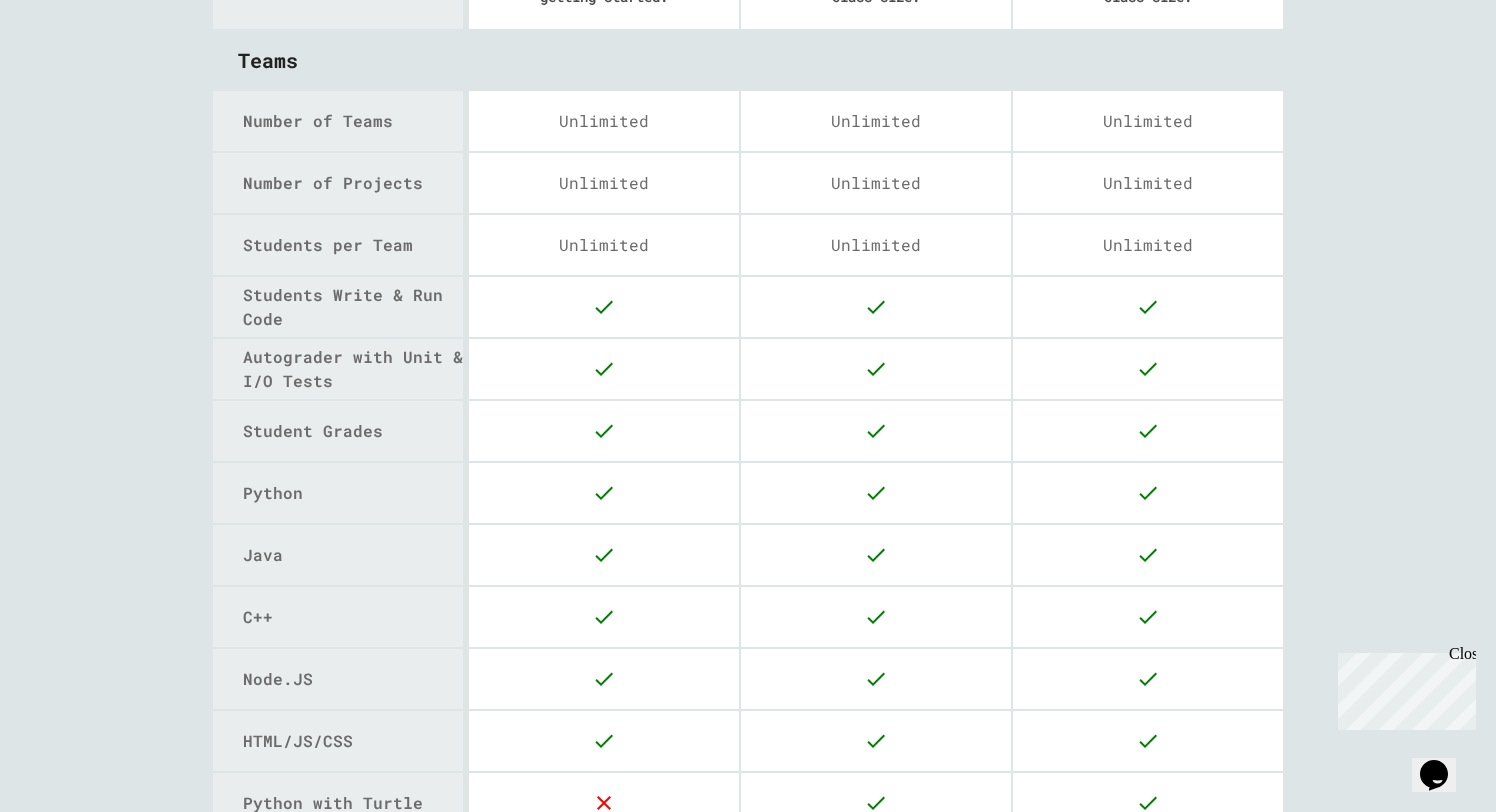 scroll, scrollTop: 760, scrollLeft: 0, axis: vertical 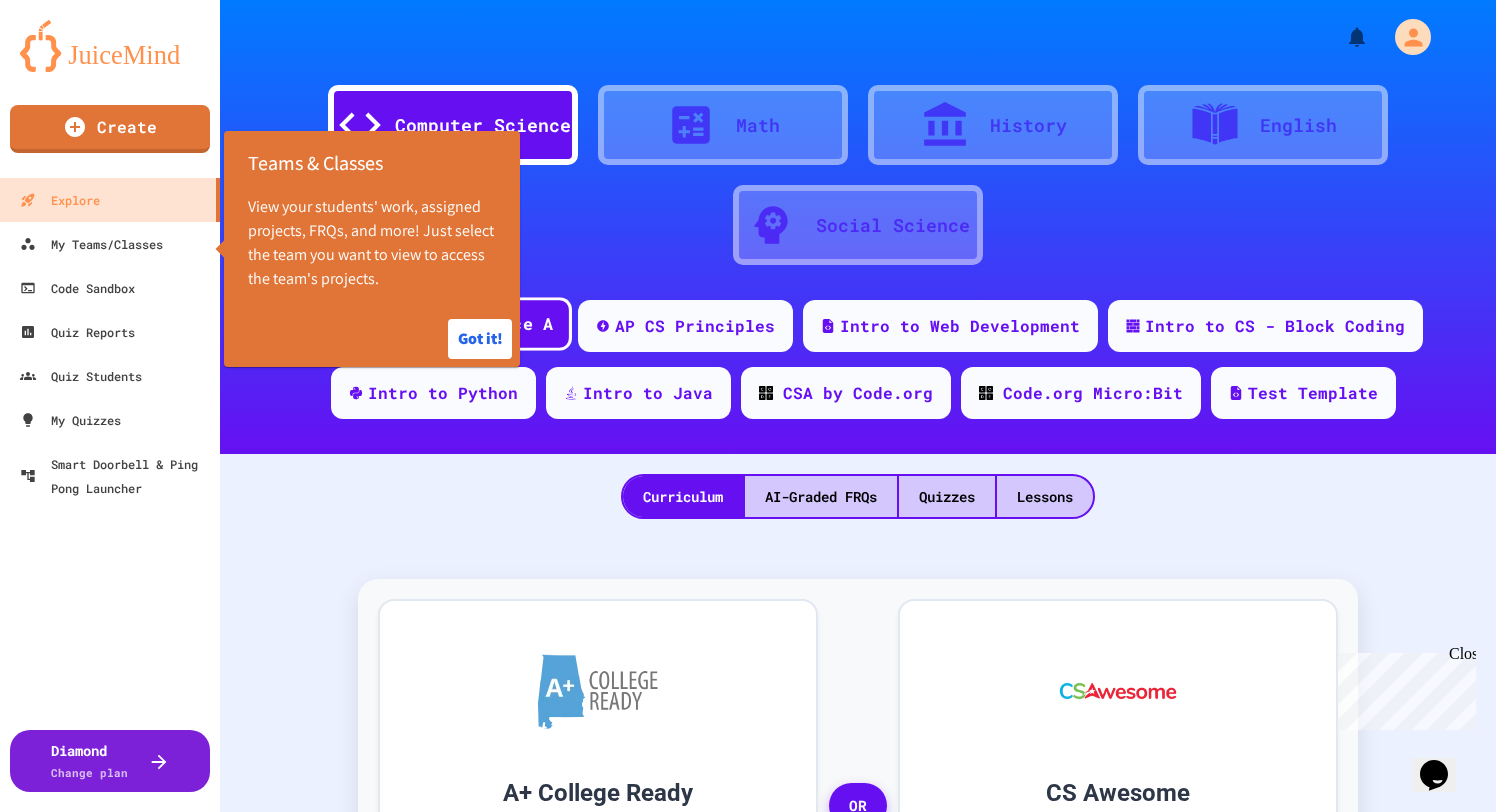 click on "AP Computer Science A" at bounding box center [445, 324] 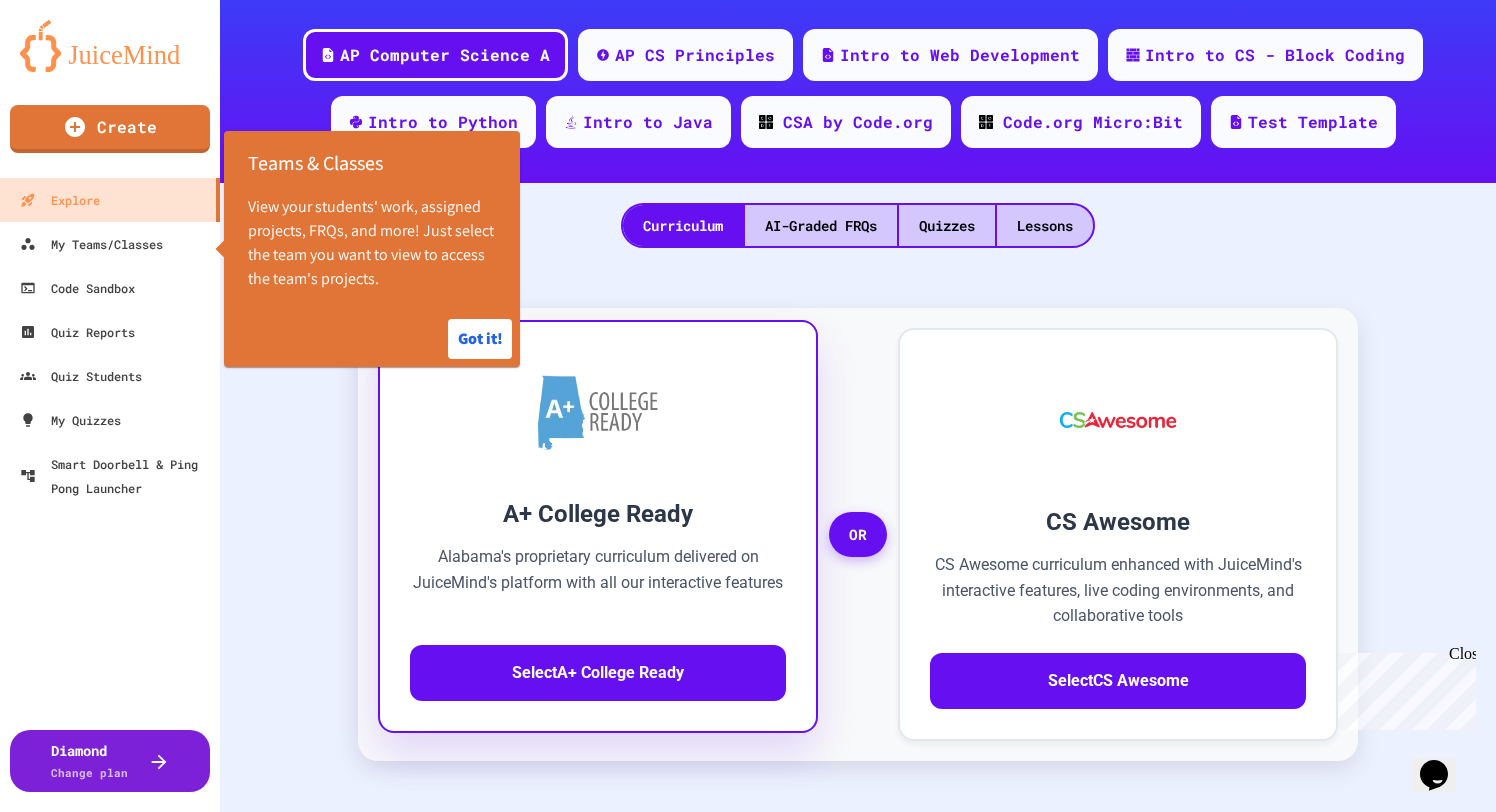 scroll, scrollTop: 246, scrollLeft: 0, axis: vertical 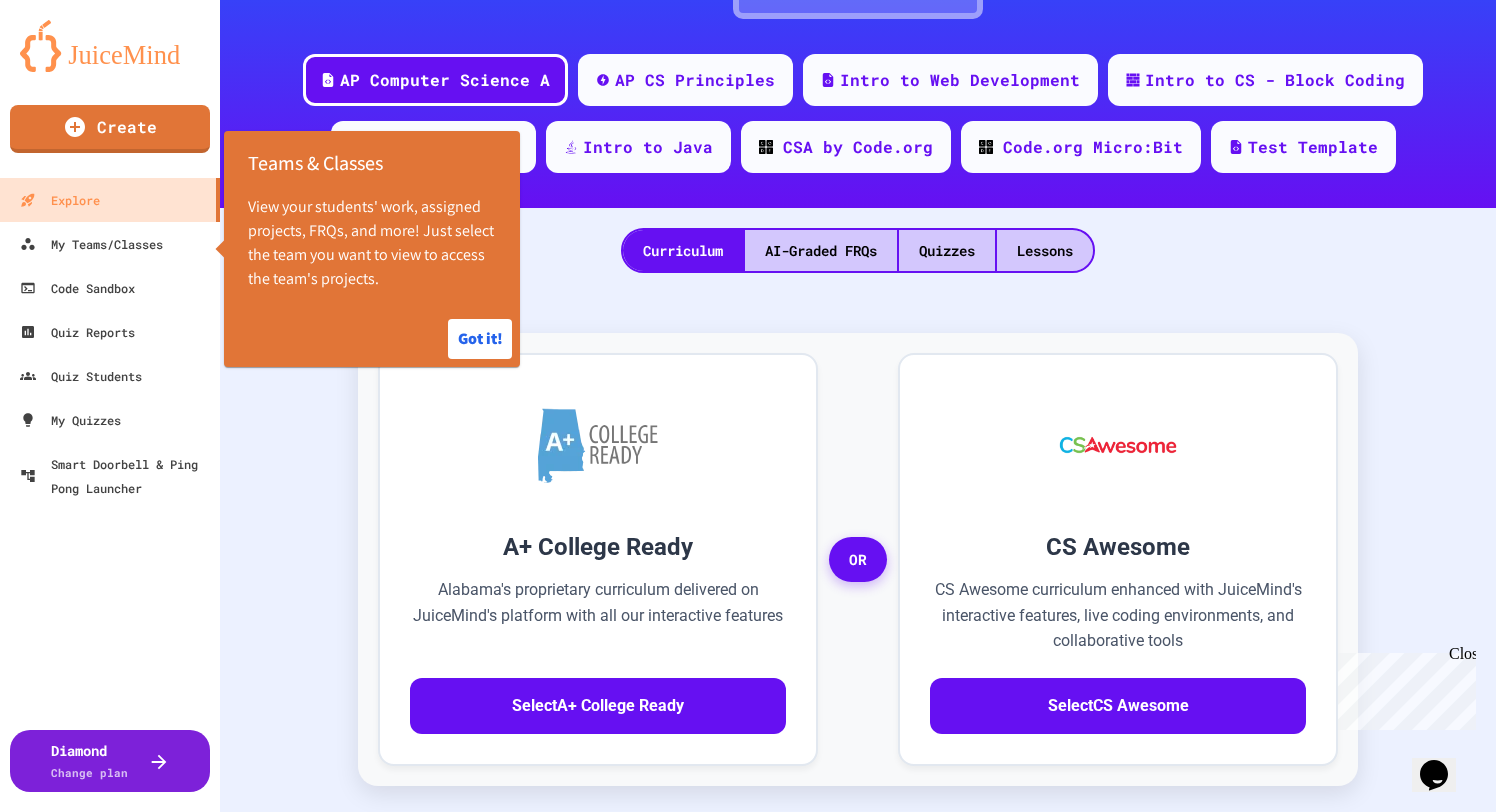 click on "Curriculum AI-Graded FRQs Quizzes Lessons" at bounding box center (858, 240) 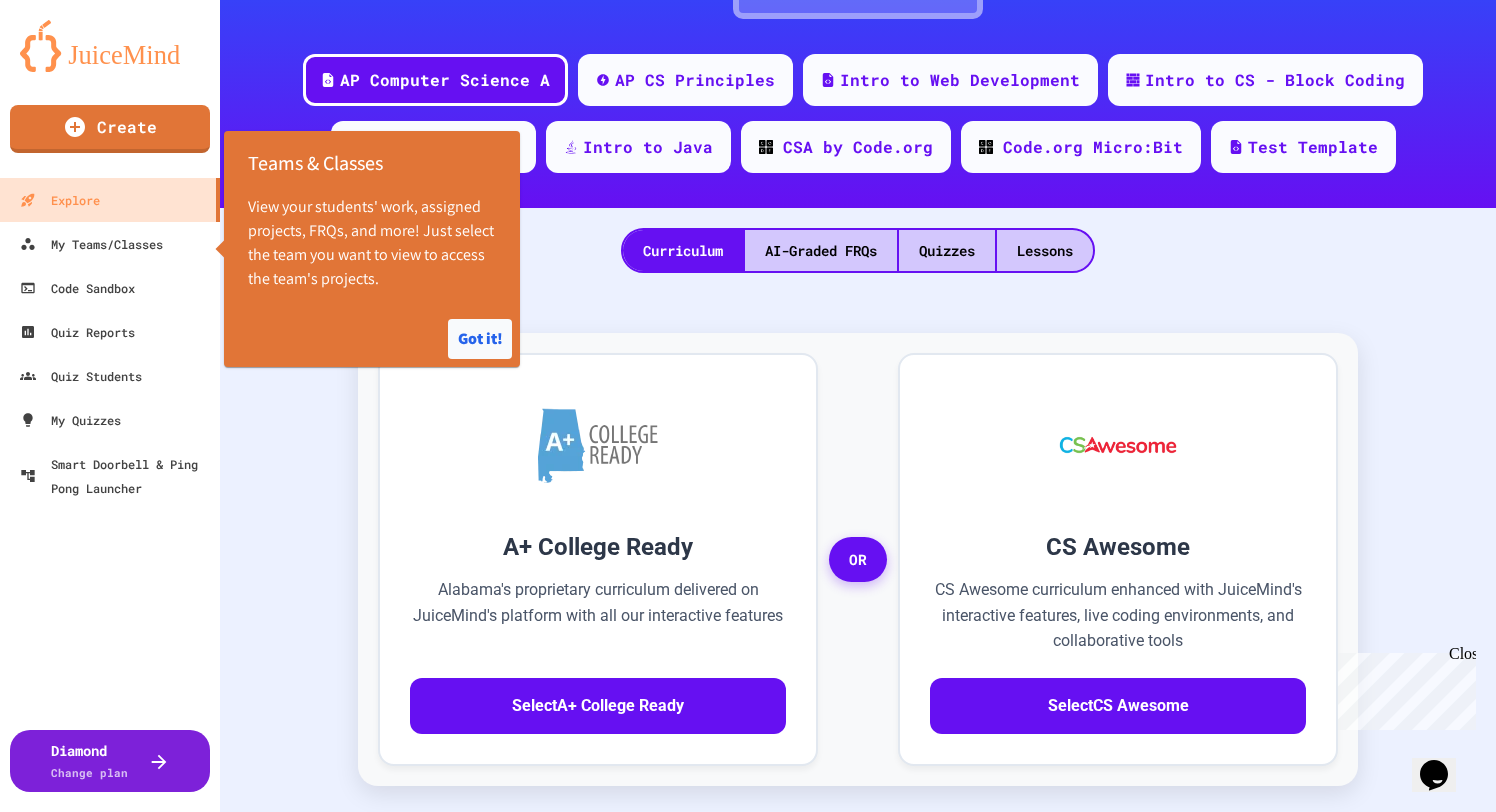 click on "Got it!" at bounding box center (480, 339) 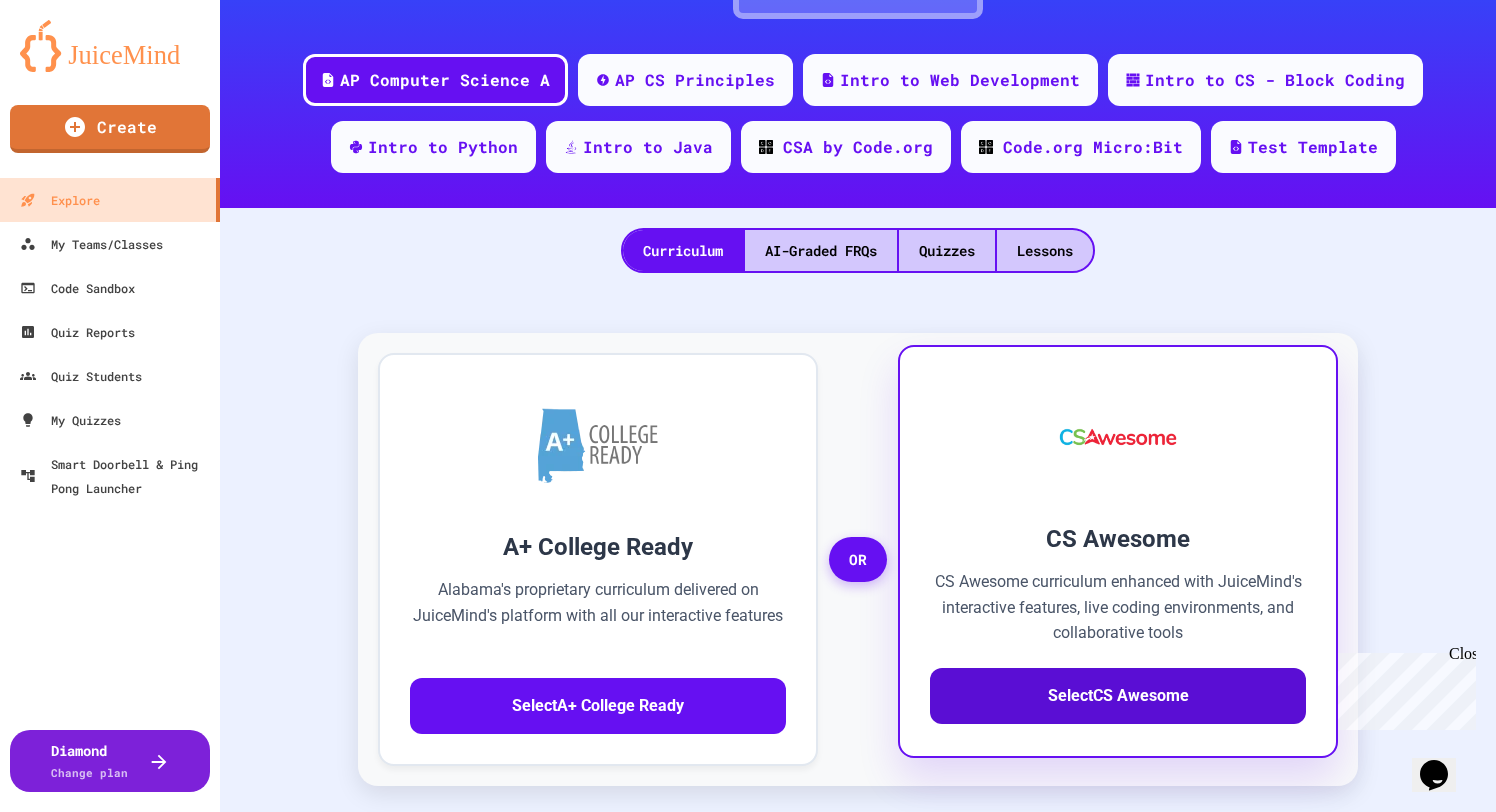 click on "Select  CS Awesome" at bounding box center (1118, 696) 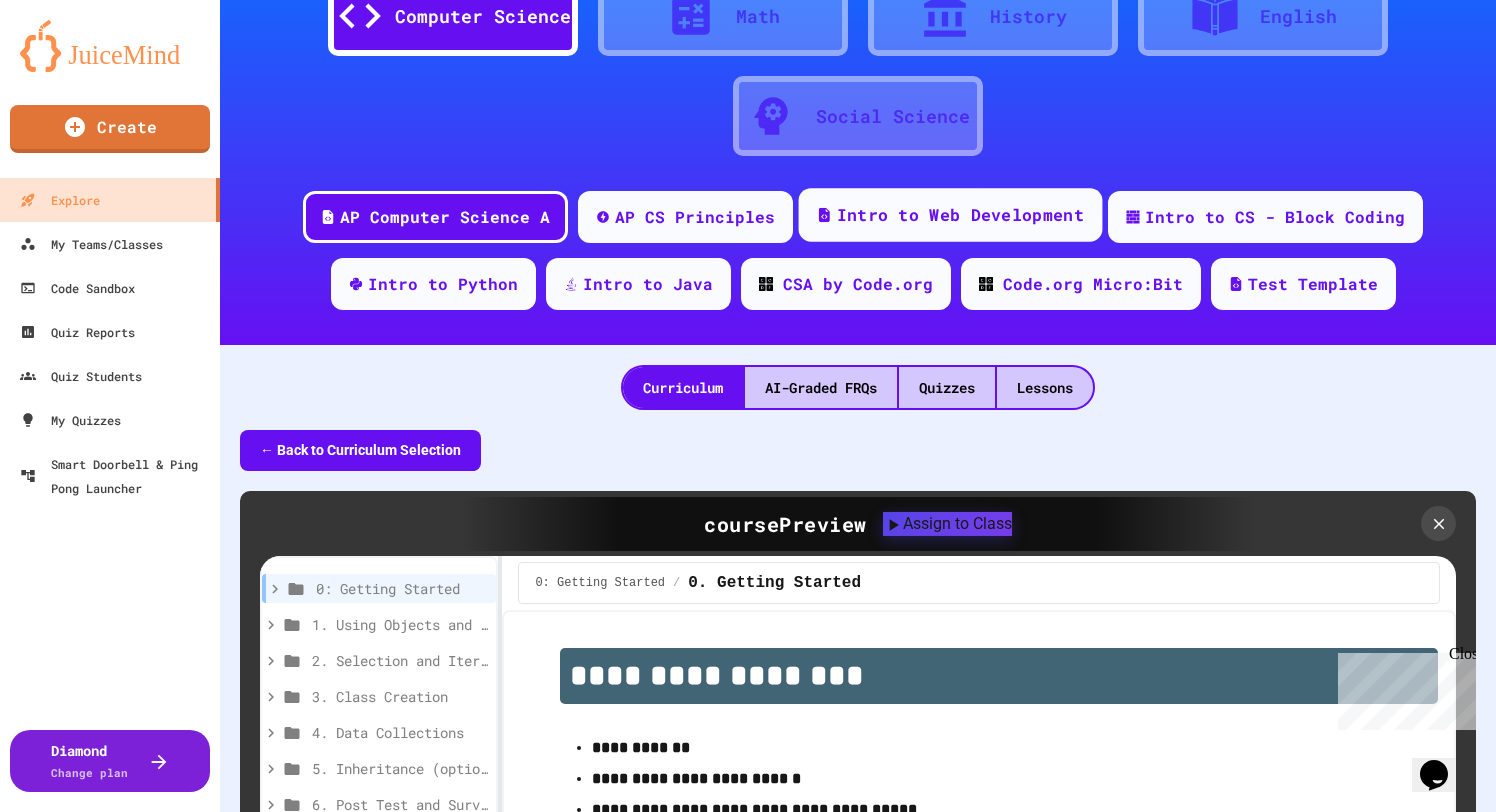 scroll, scrollTop: 176, scrollLeft: 0, axis: vertical 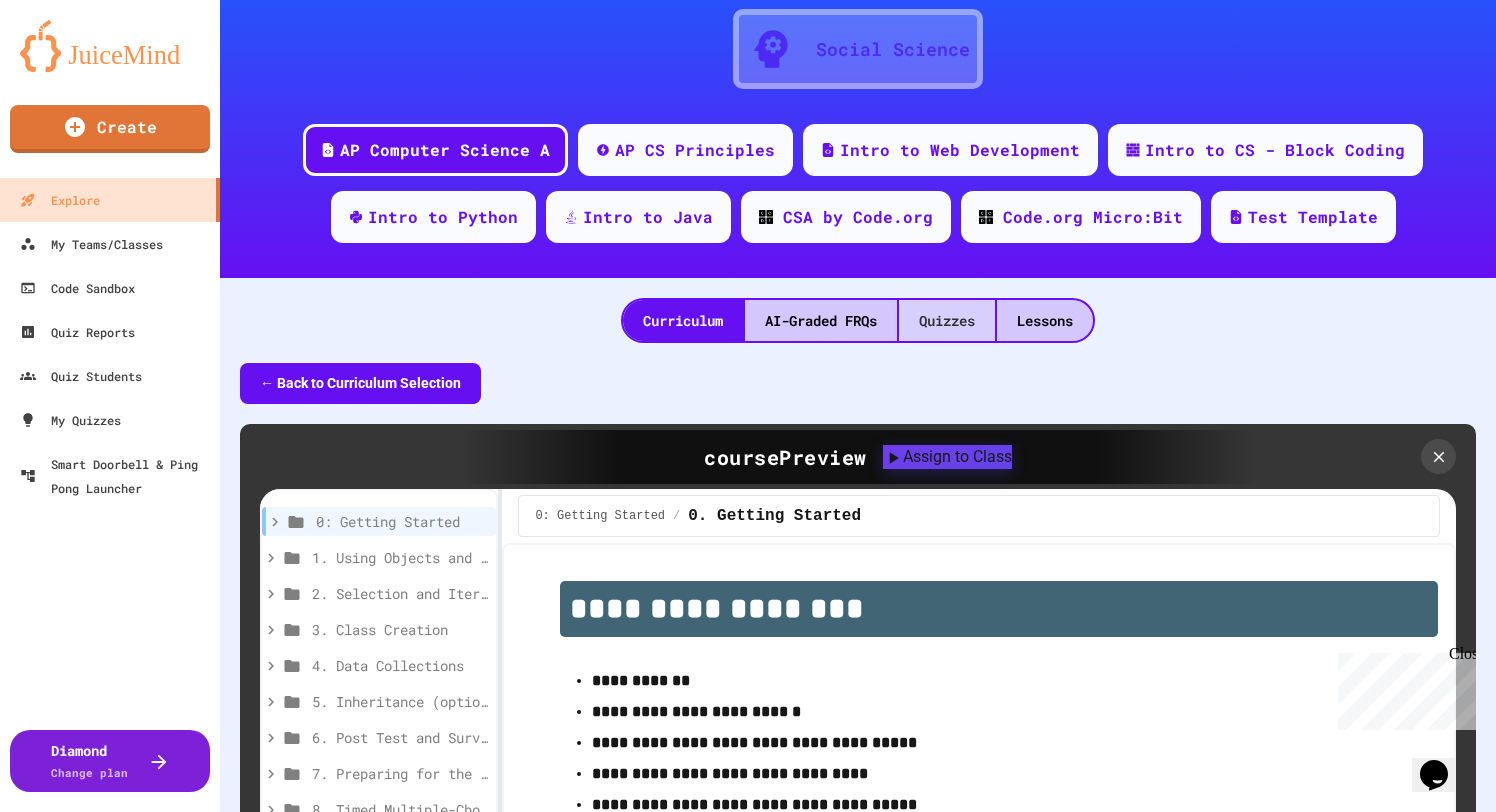 click on "Quizzes" at bounding box center (947, 320) 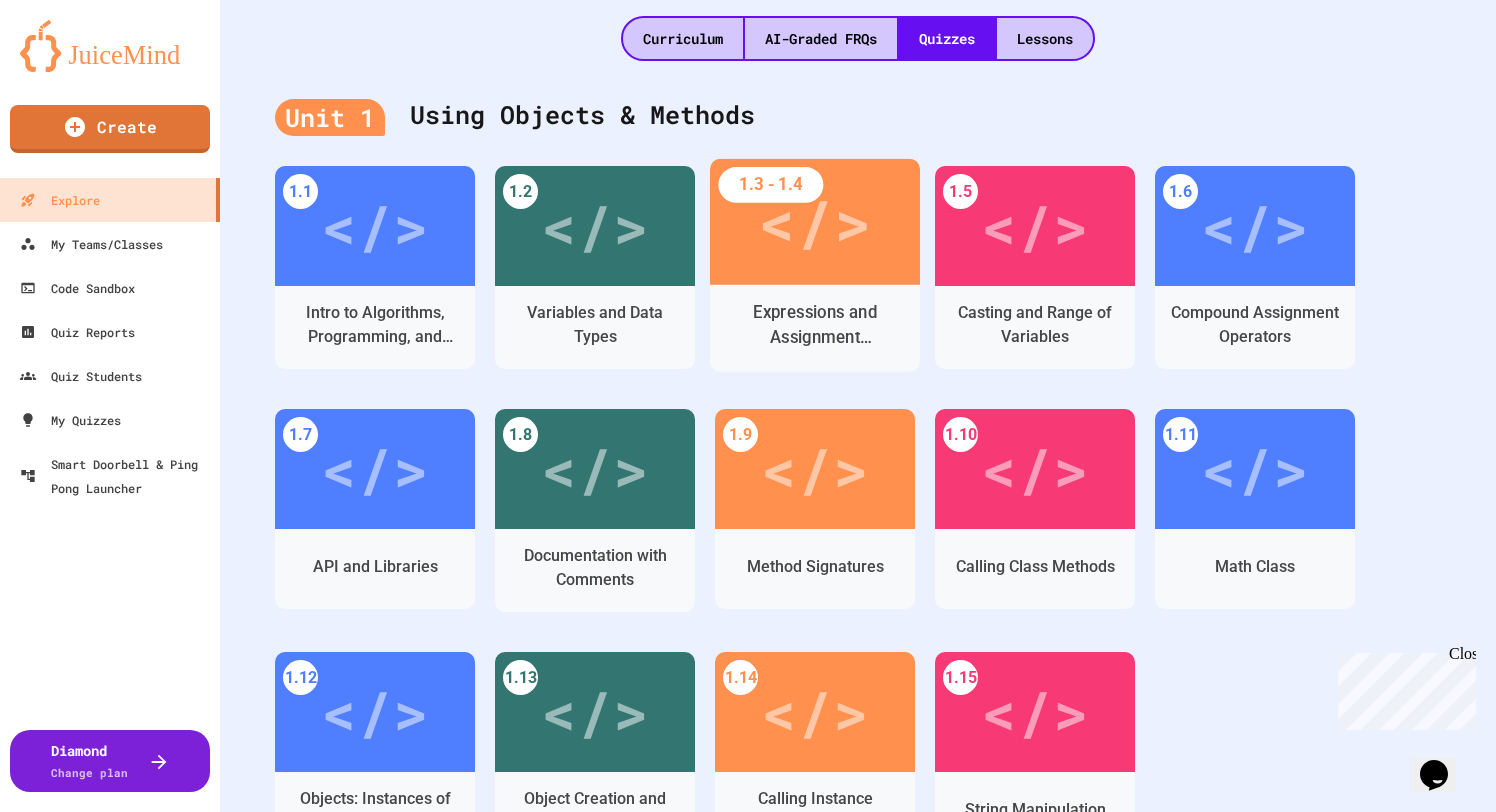 scroll, scrollTop: 467, scrollLeft: 0, axis: vertical 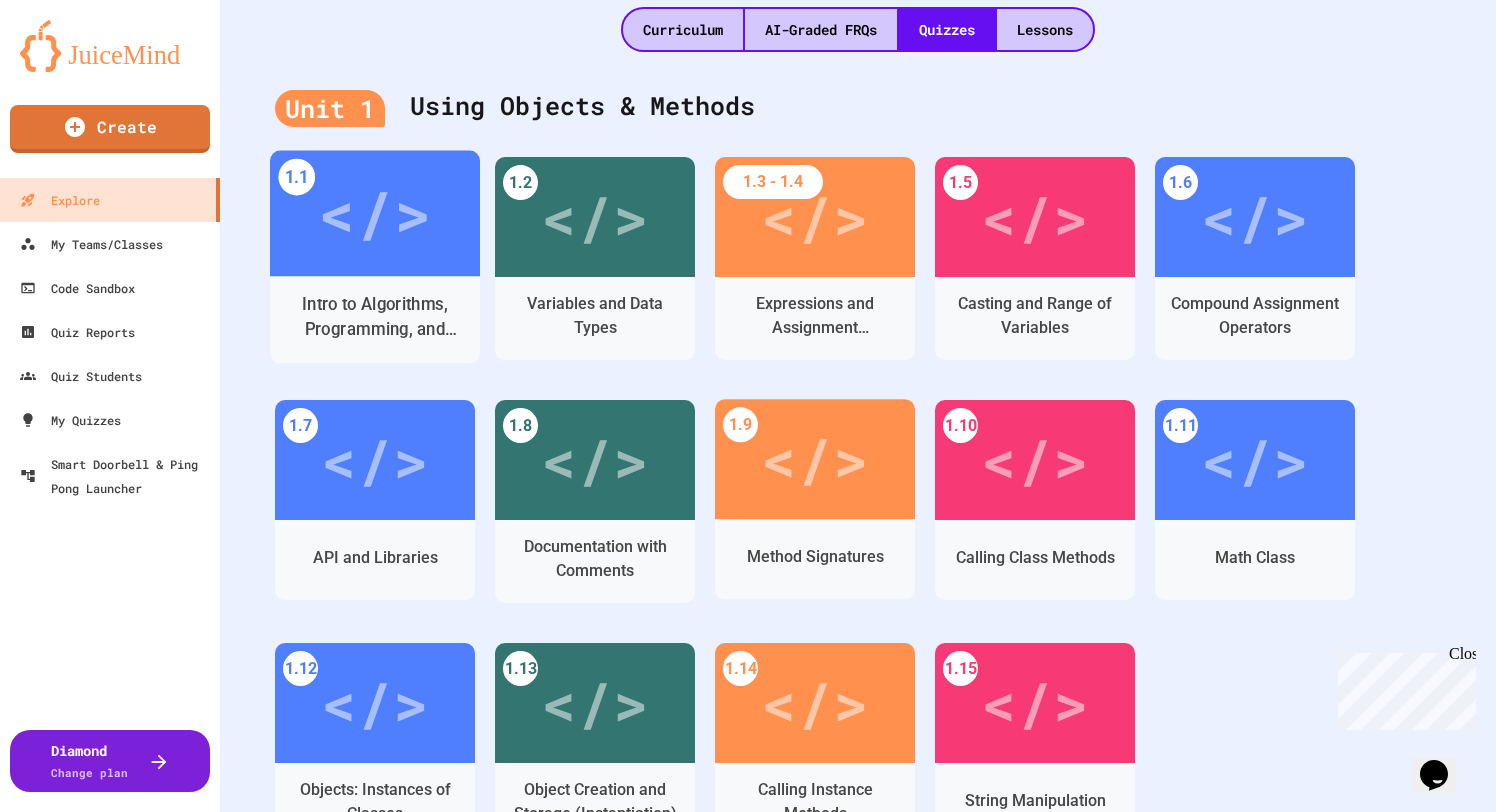 click on "</>" at bounding box center (374, 213) 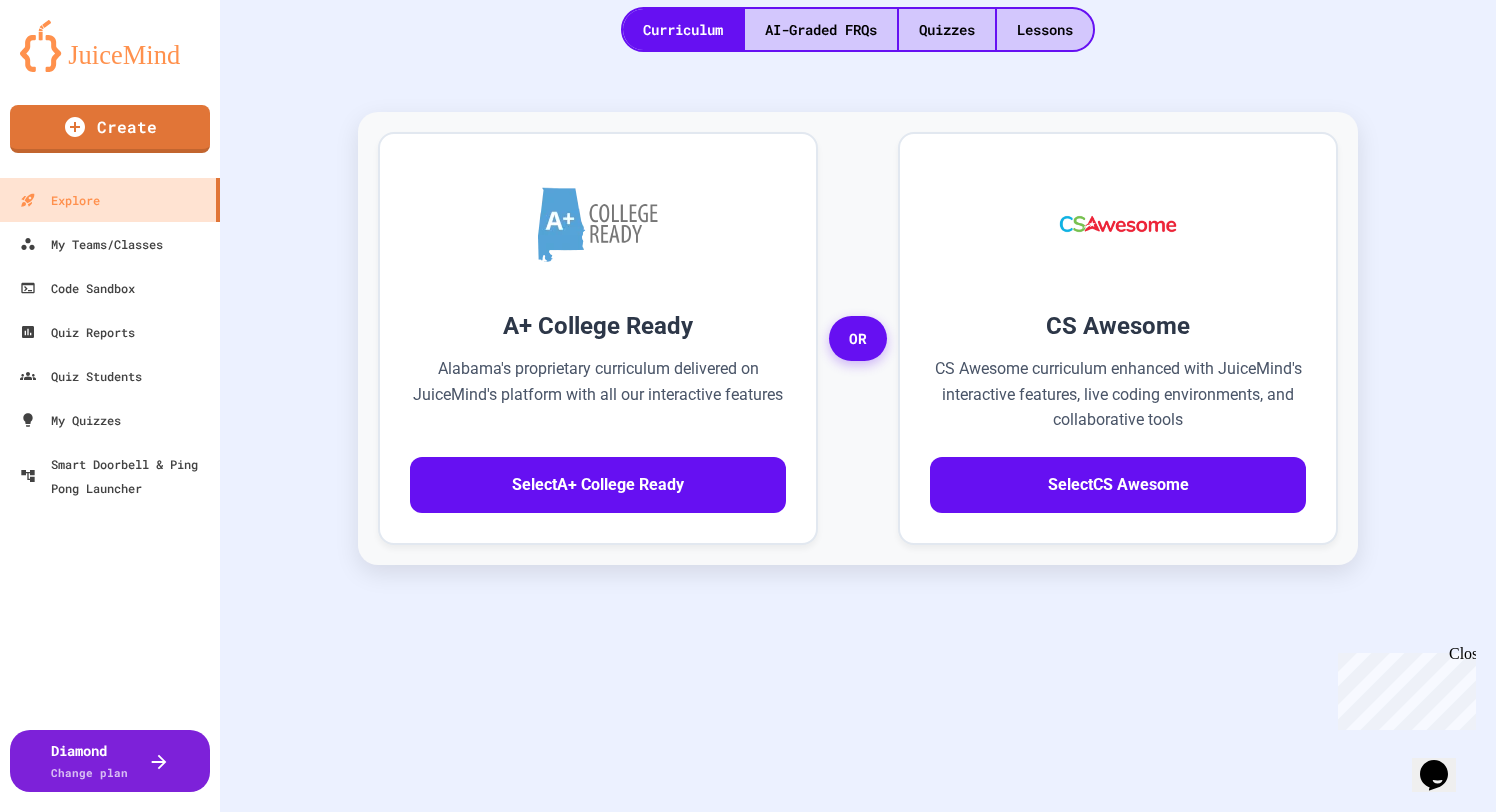 click on "Medium" at bounding box center [738, 1095] 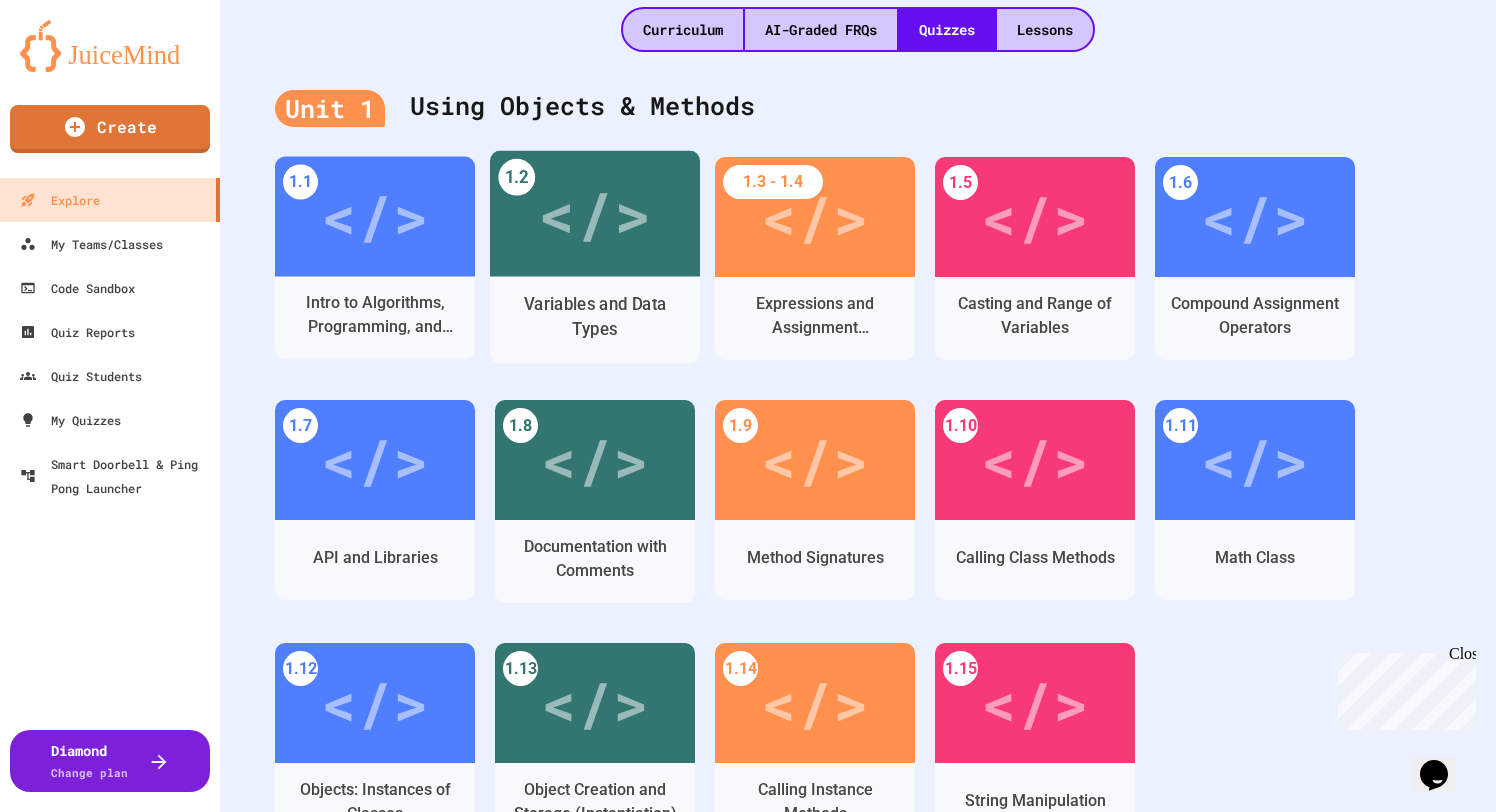 click on "</>" at bounding box center (594, 213) 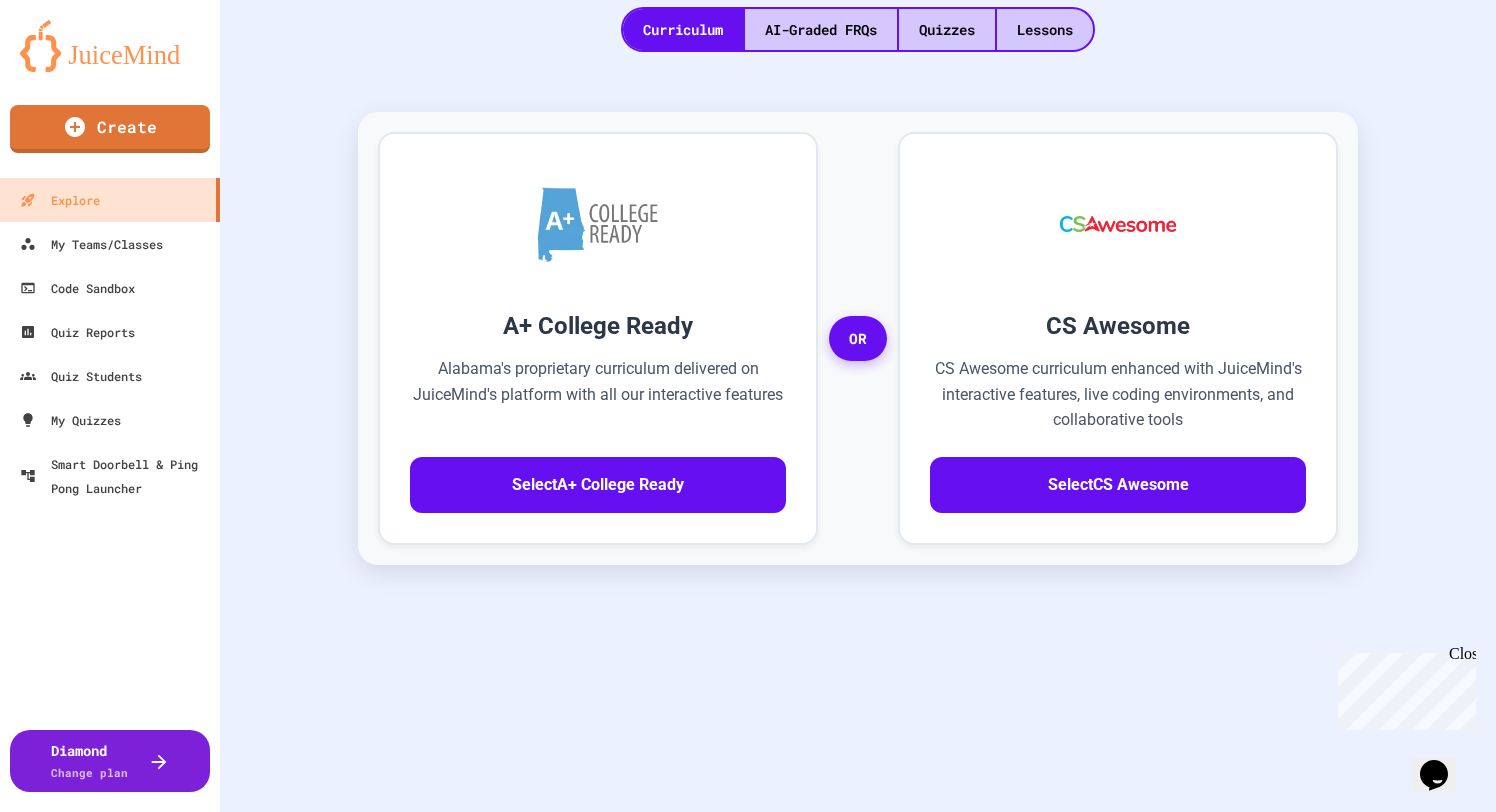 click on "</>" at bounding box center [958, 996] 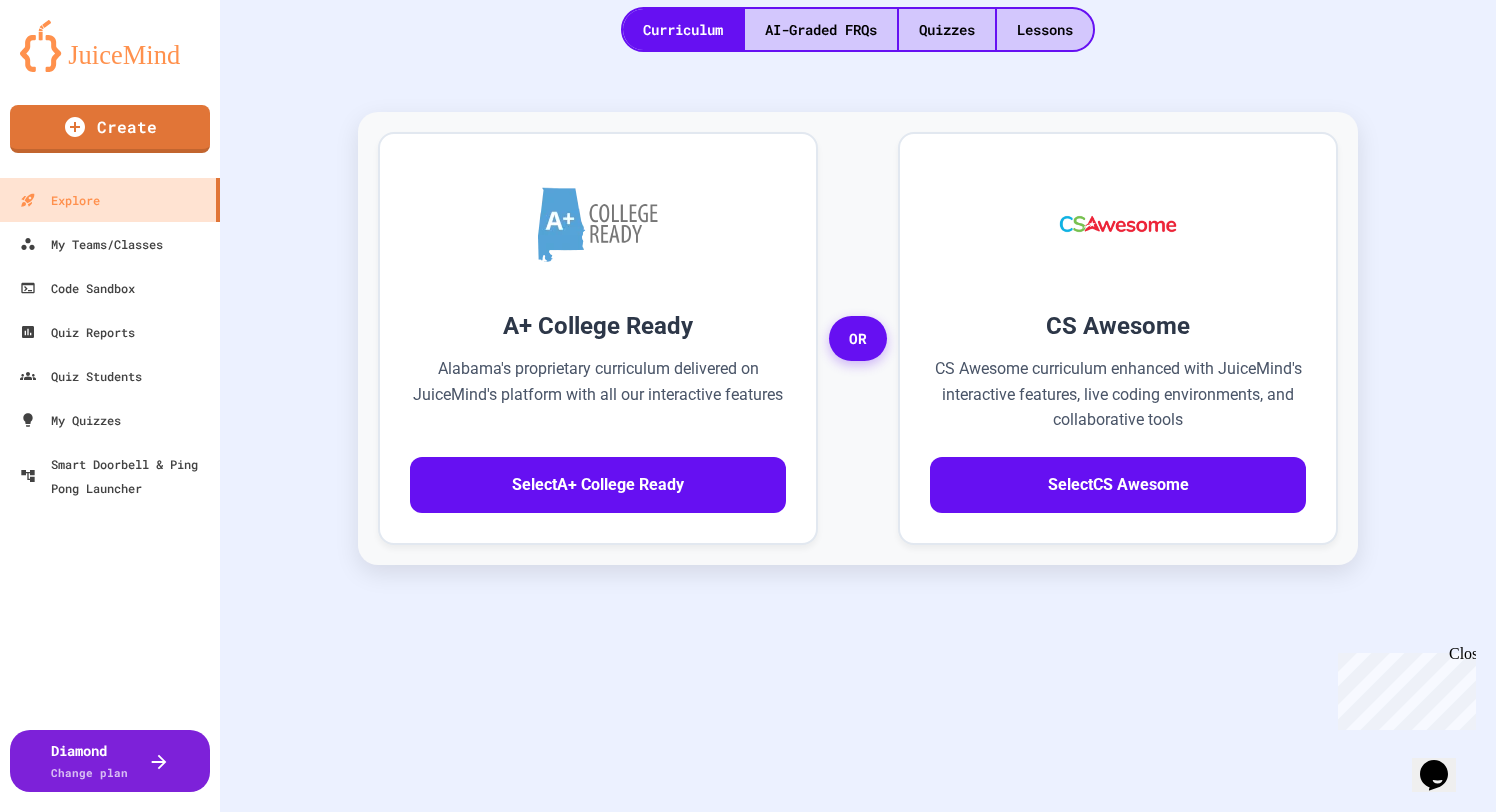 click on "Preview Multiple Choice 60 s 1. What is an important characteristic of variables in programming?" at bounding box center [1034, 1632] 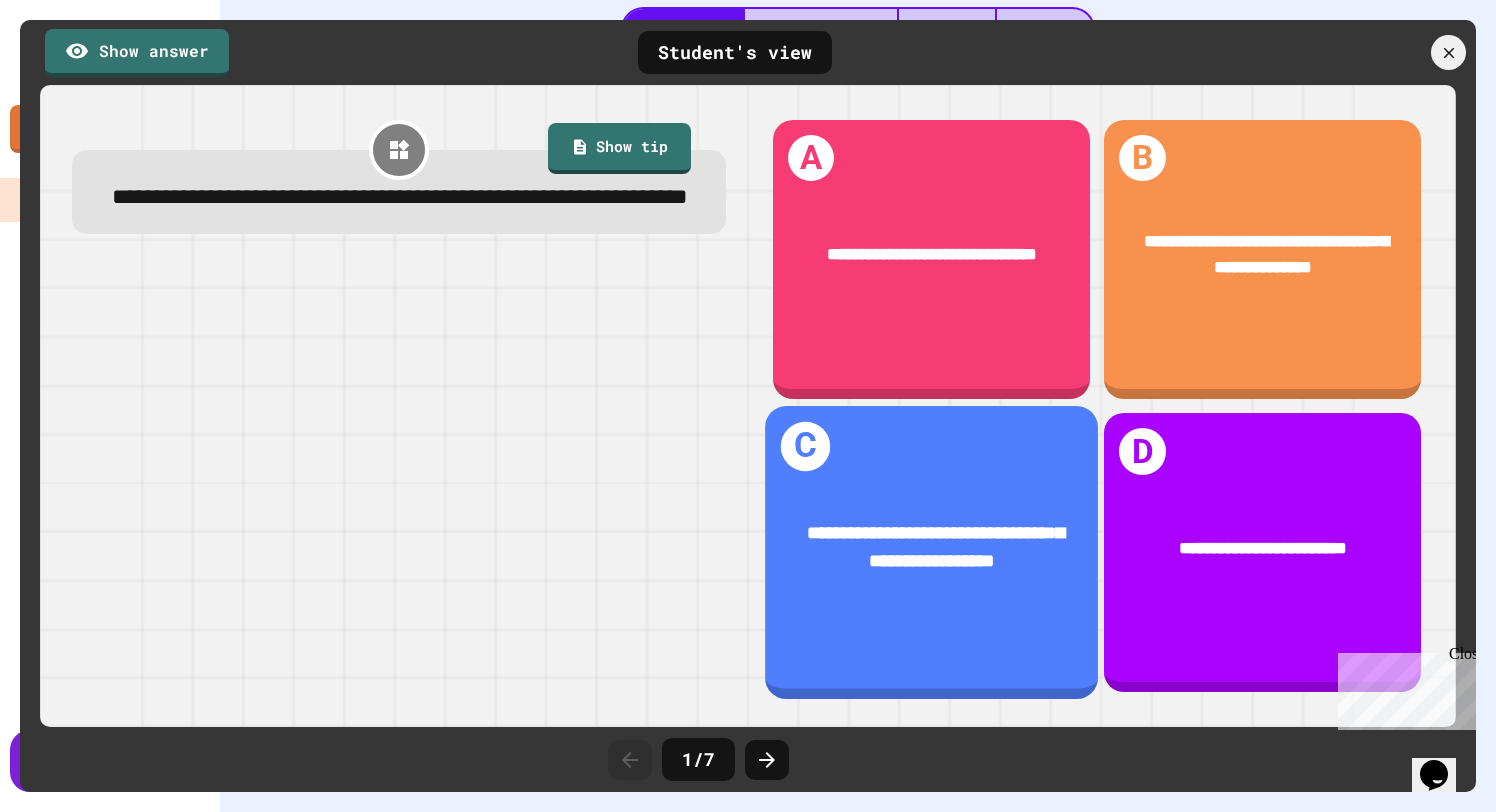 click on "**********" at bounding box center [931, 547] 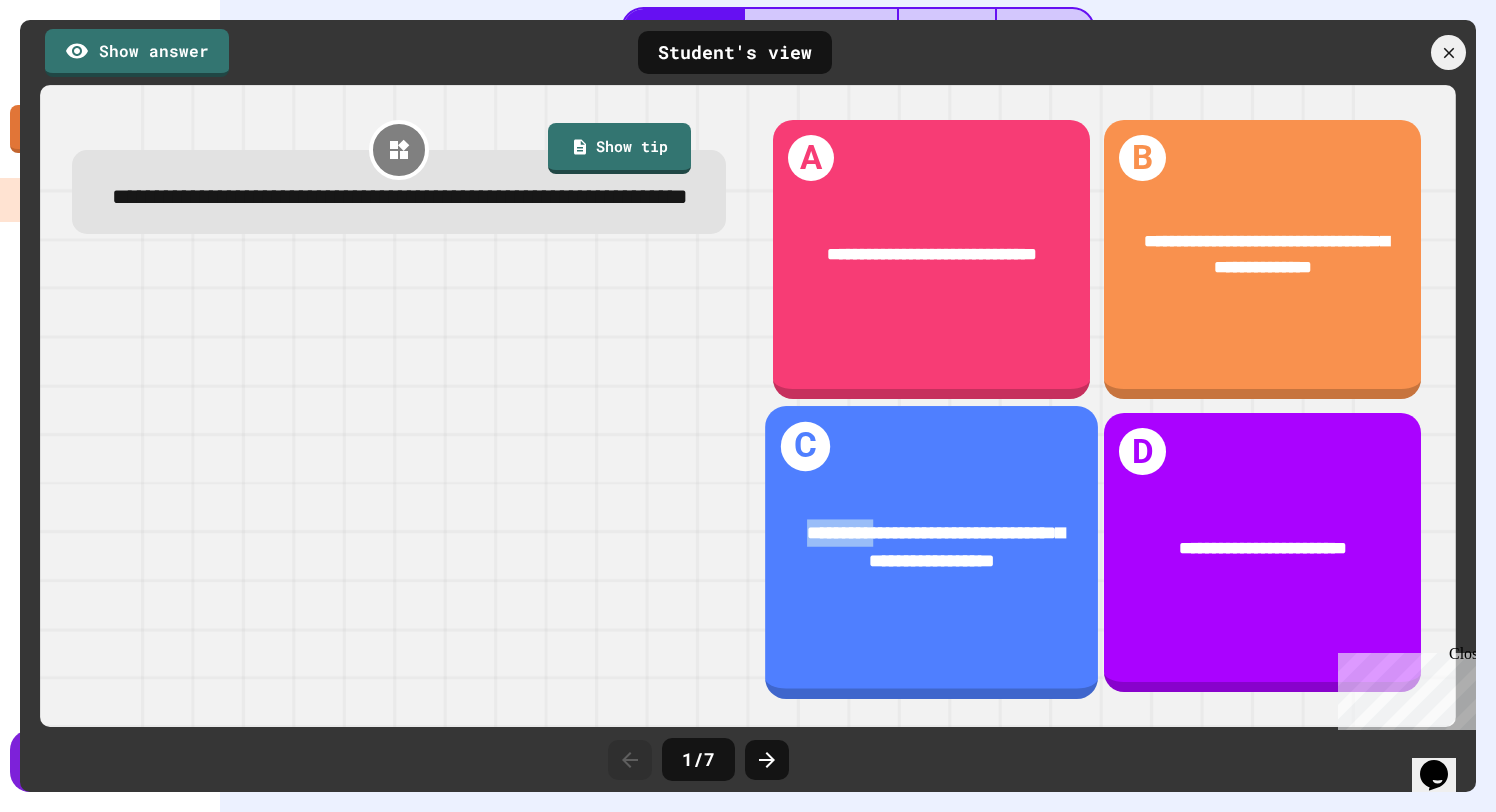 click on "**********" at bounding box center (931, 553) 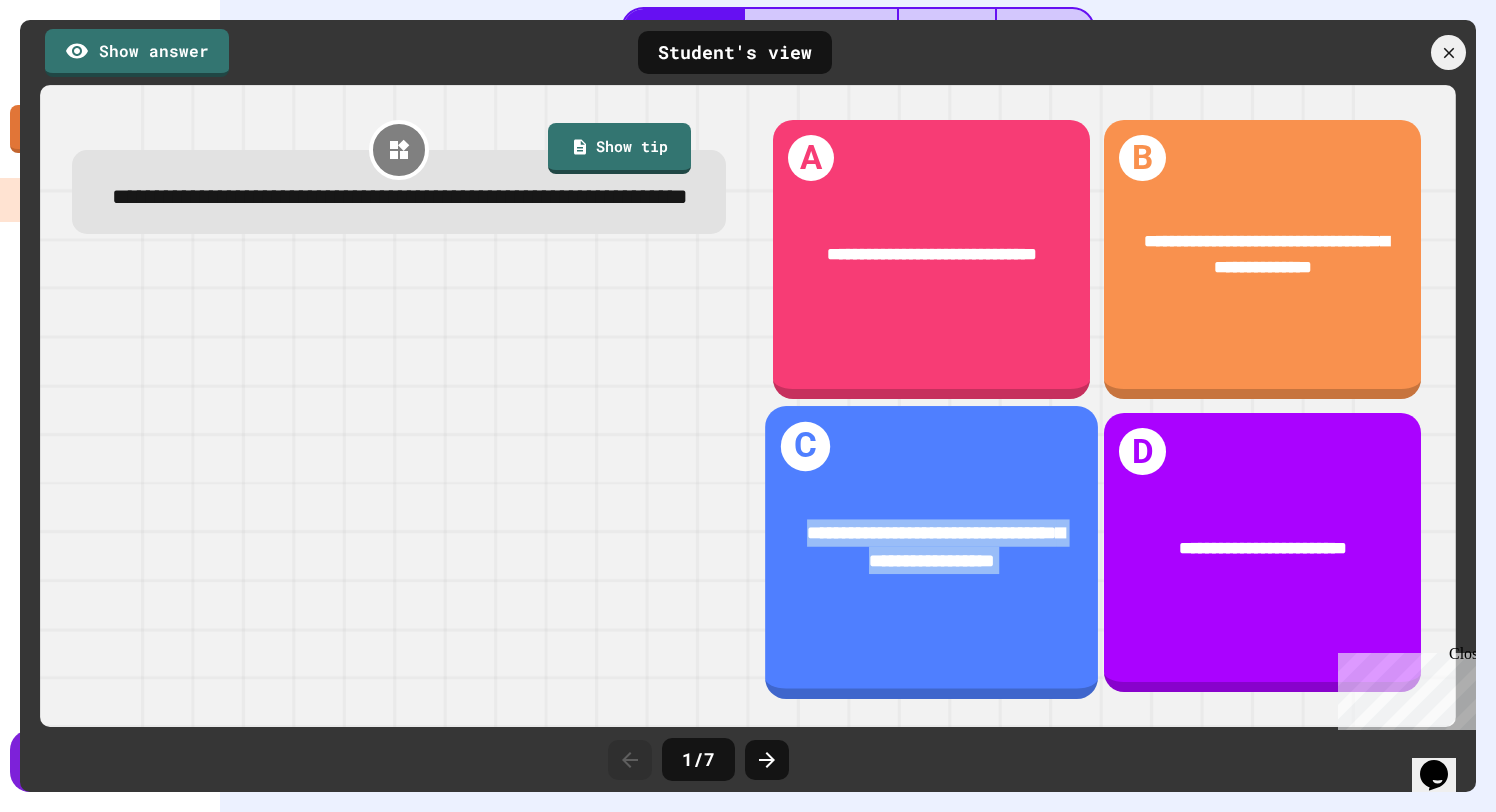 click on "**********" at bounding box center (931, 553) 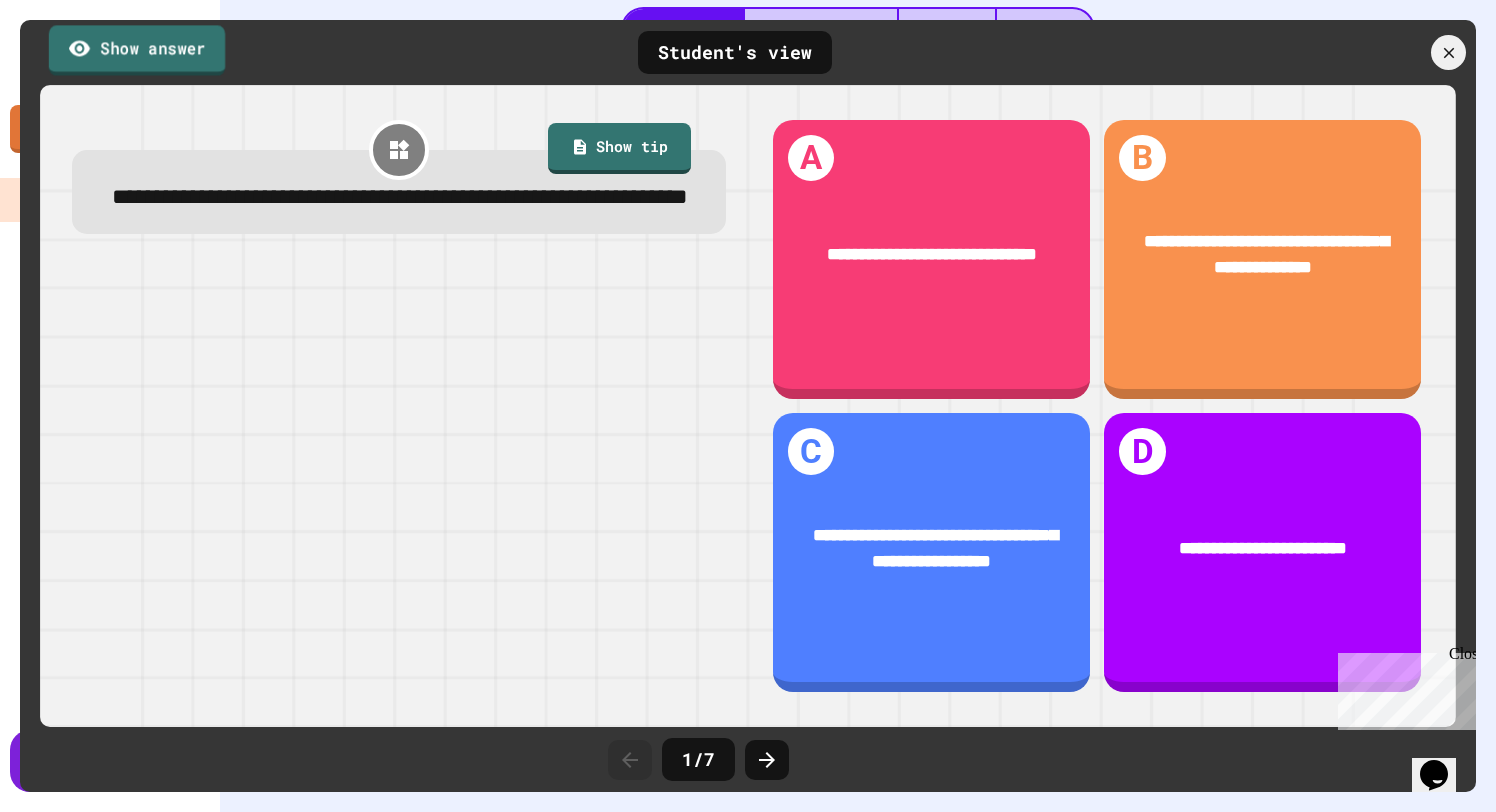 click on "Show answer" at bounding box center [137, 50] 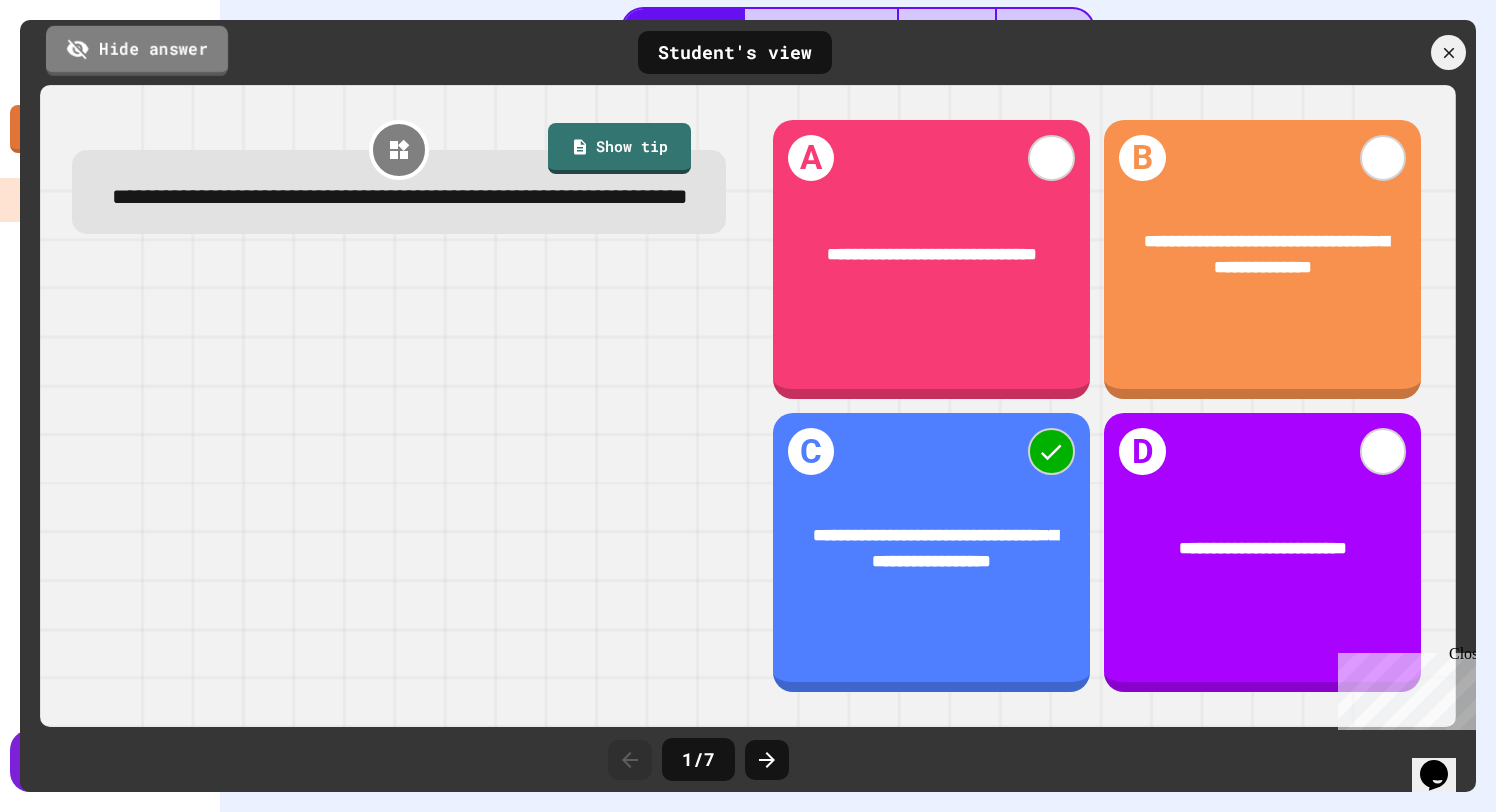 click on "Hide answer" at bounding box center (137, 50) 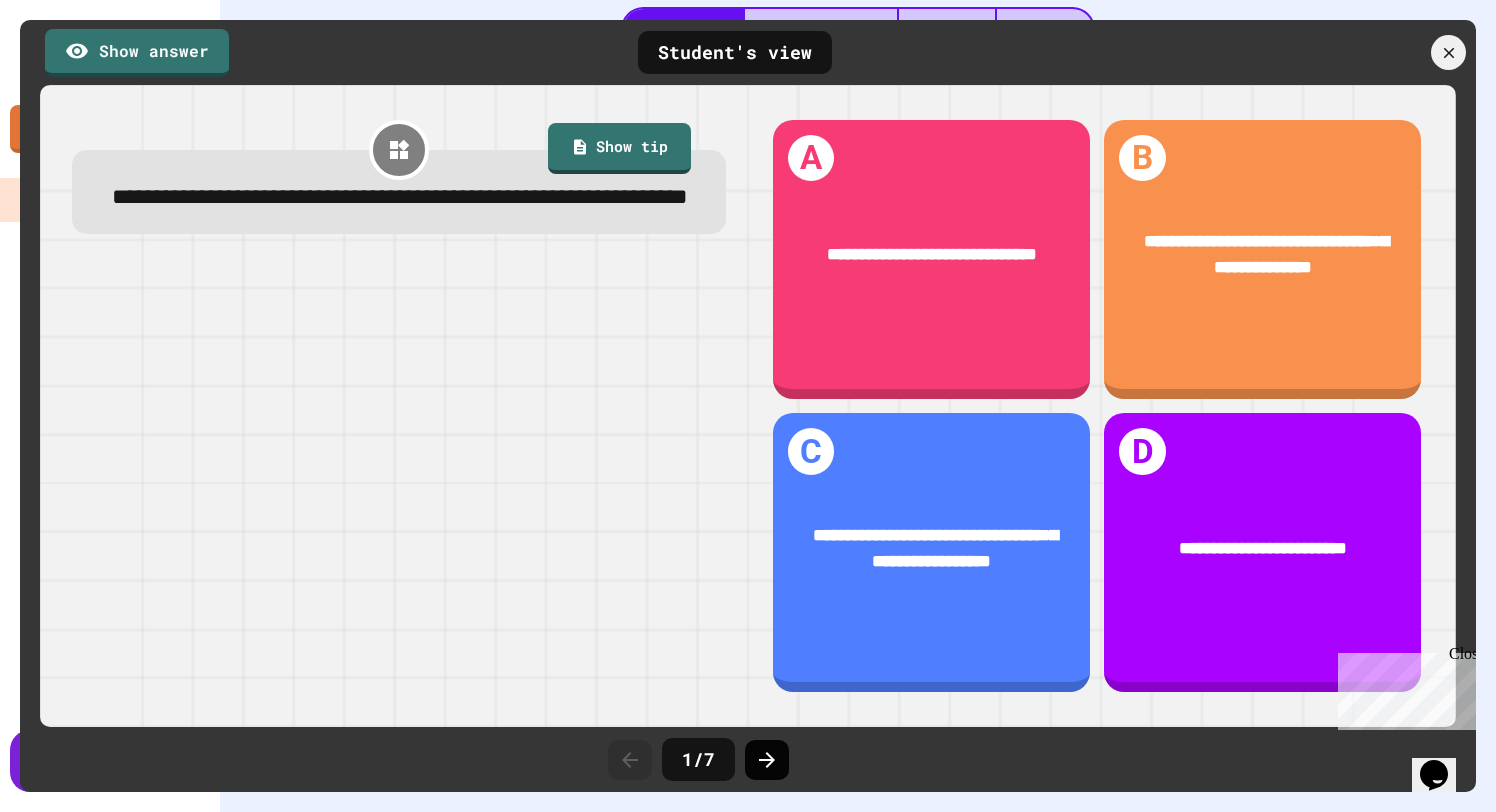 click 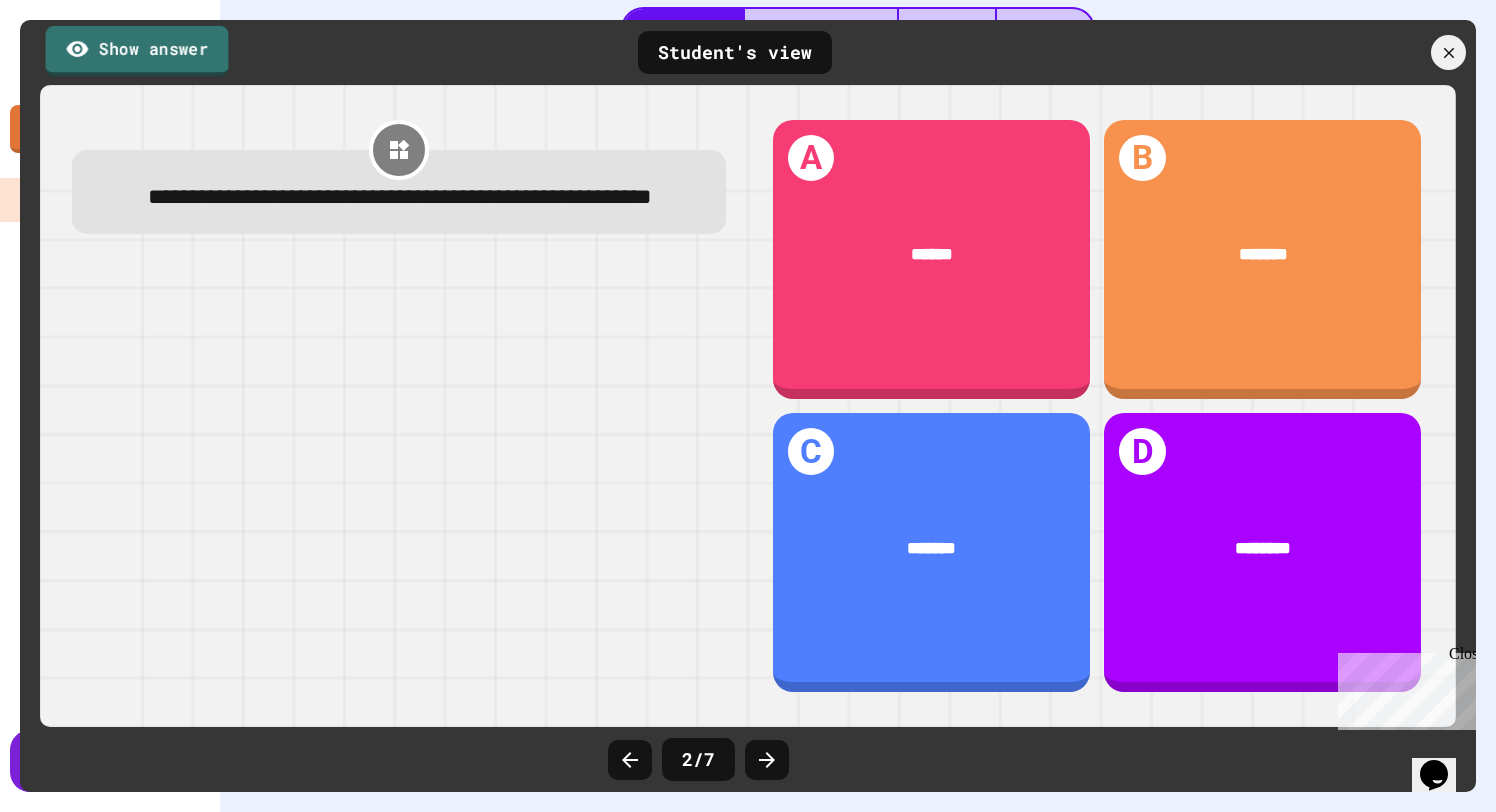 click on "Show answer" at bounding box center [137, 50] 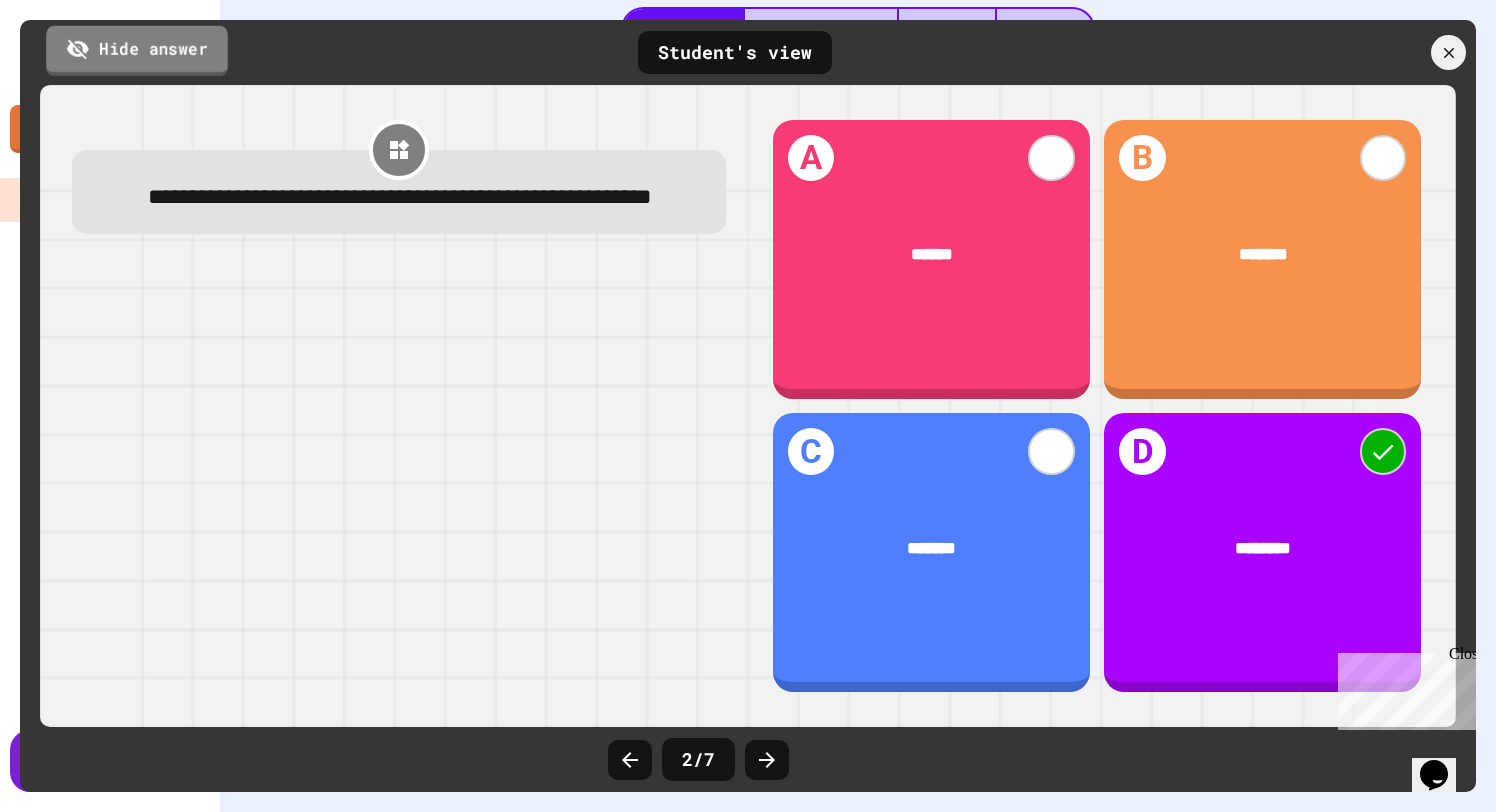 click on "Hide answer" at bounding box center [137, 50] 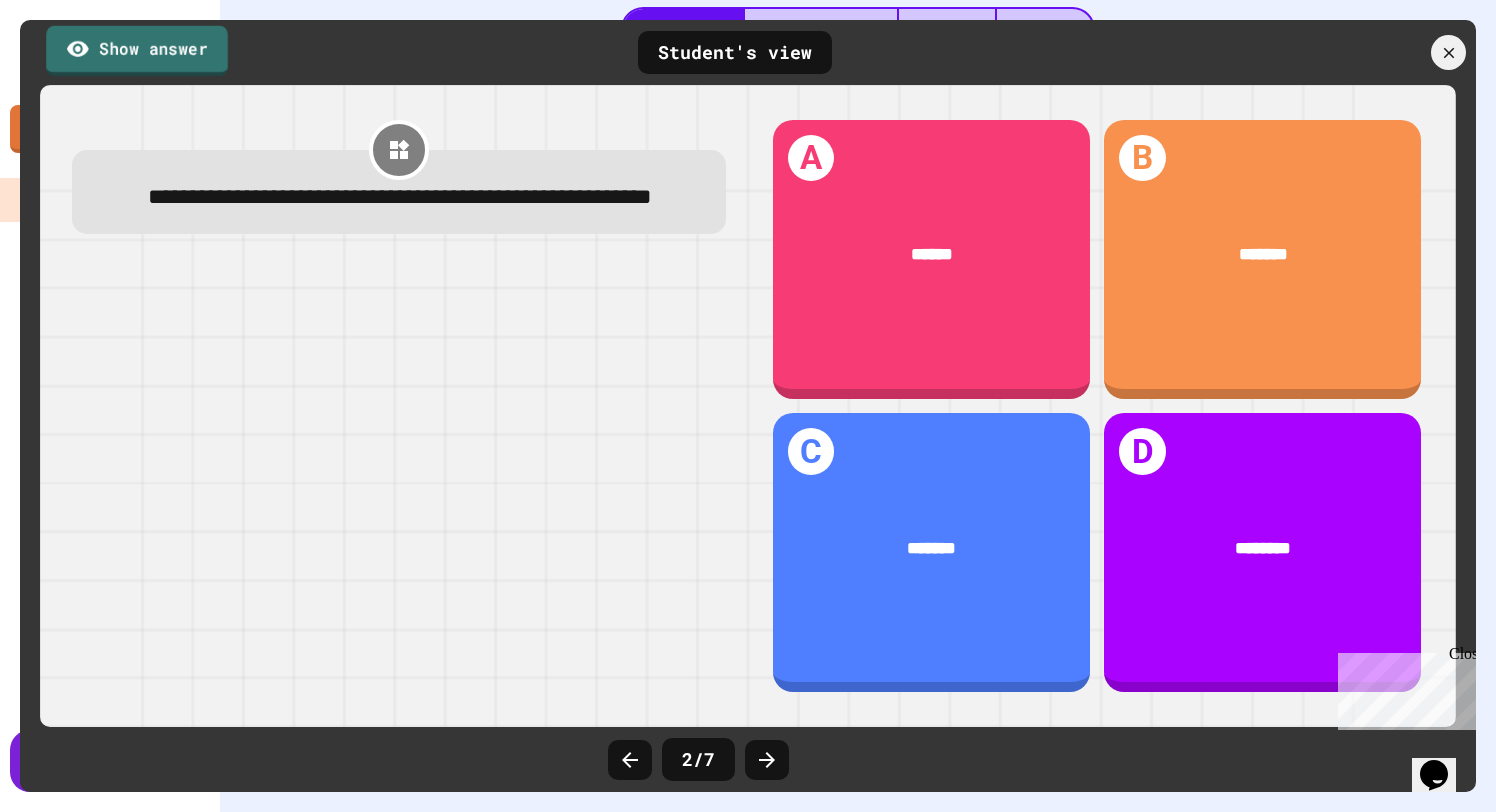 click on "Show answer" at bounding box center (137, 50) 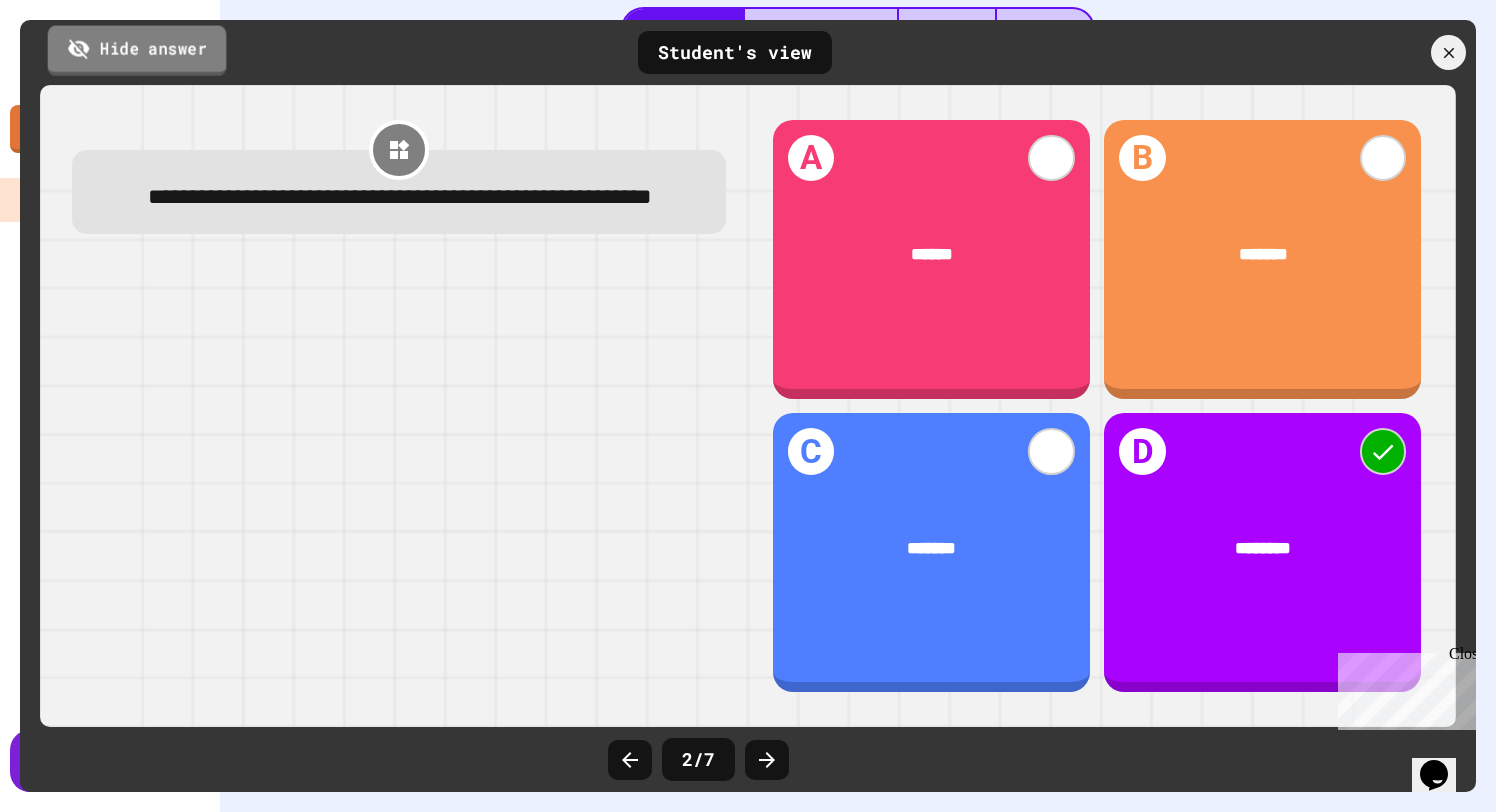 click on "Hide answer" at bounding box center [137, 50] 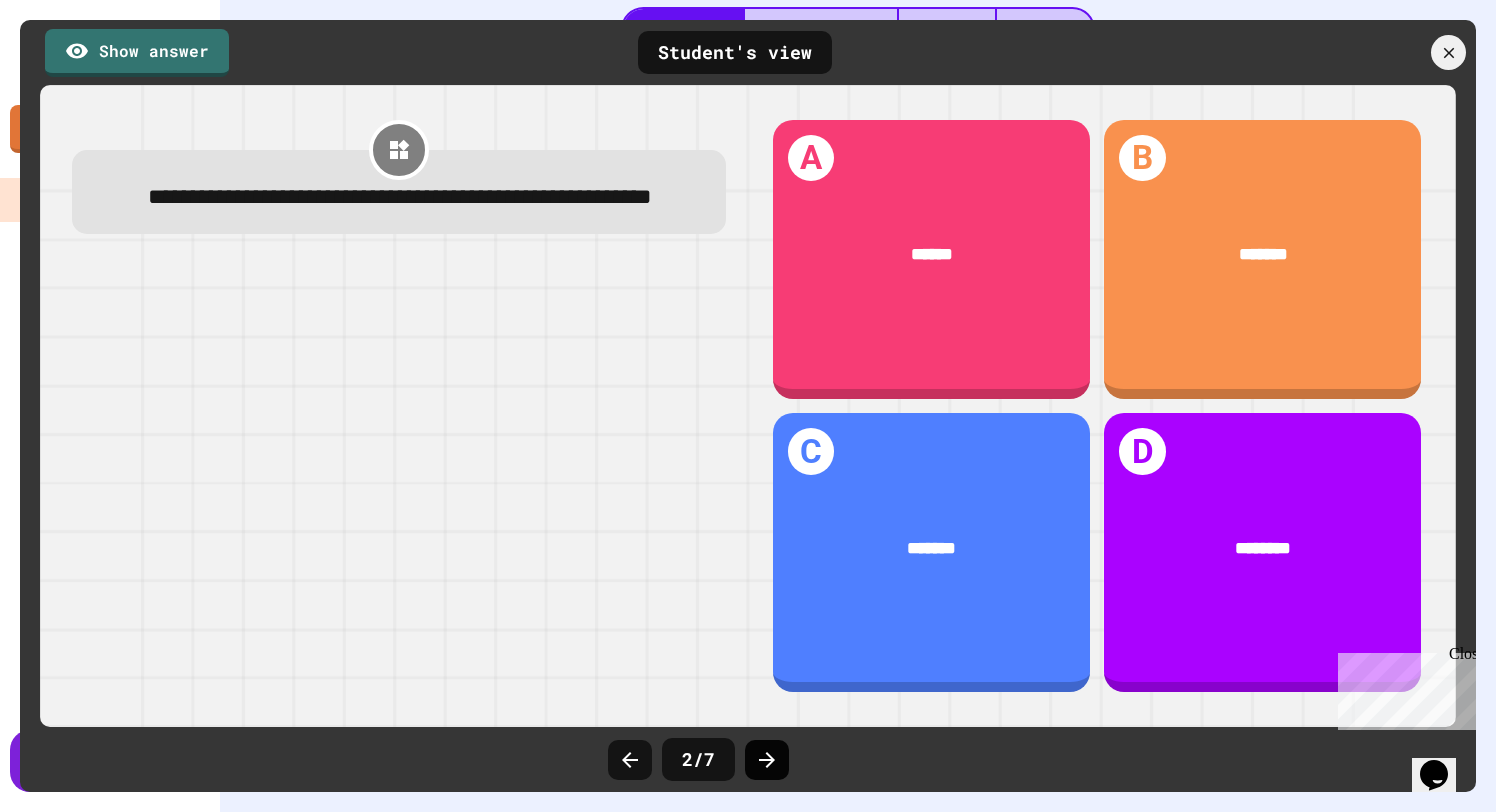 click 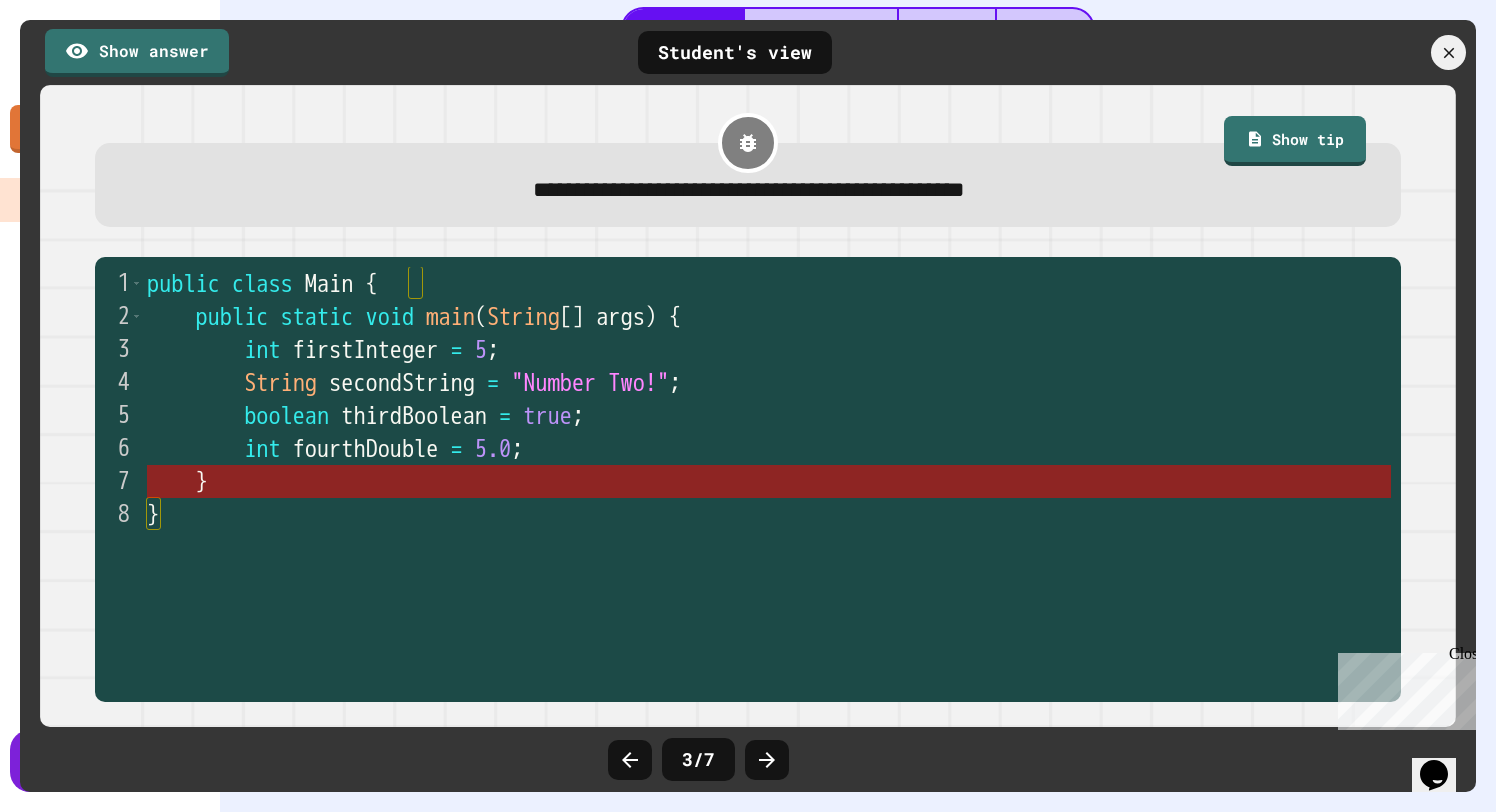 click on "}" at bounding box center [500147, 481] 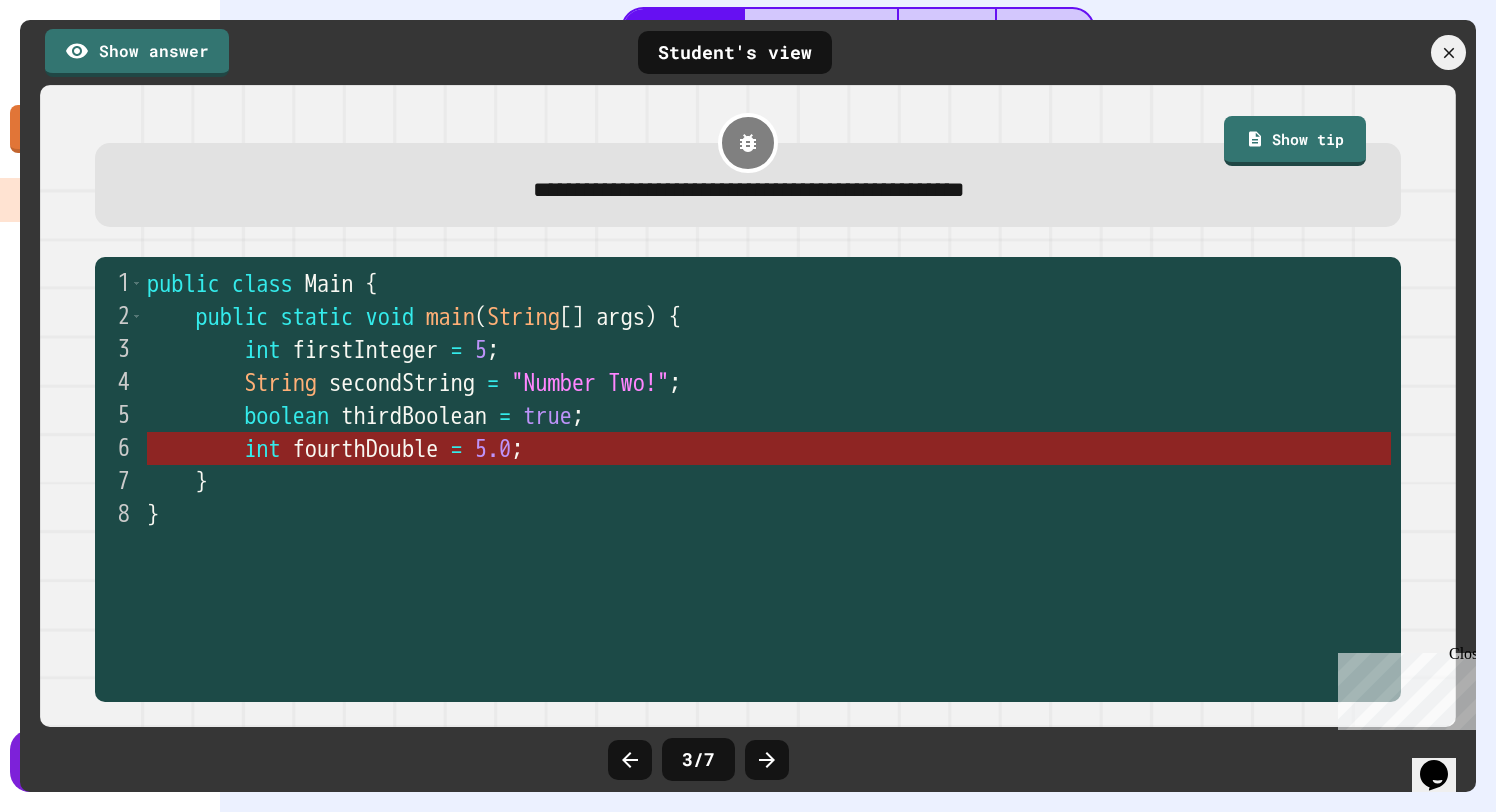 click on "fourthDouble" at bounding box center (366, 449) 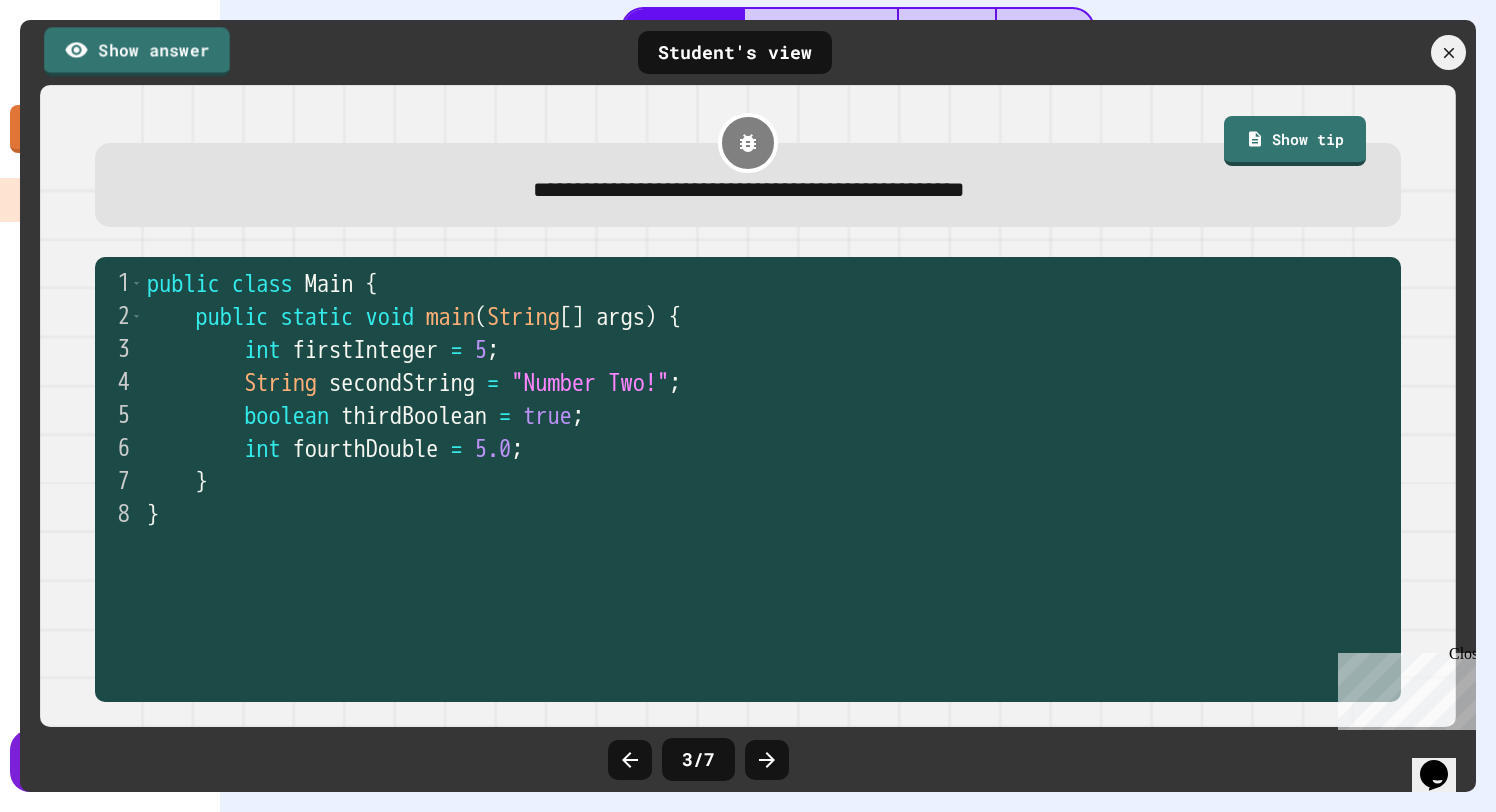 click on "Show answer" at bounding box center [137, 51] 